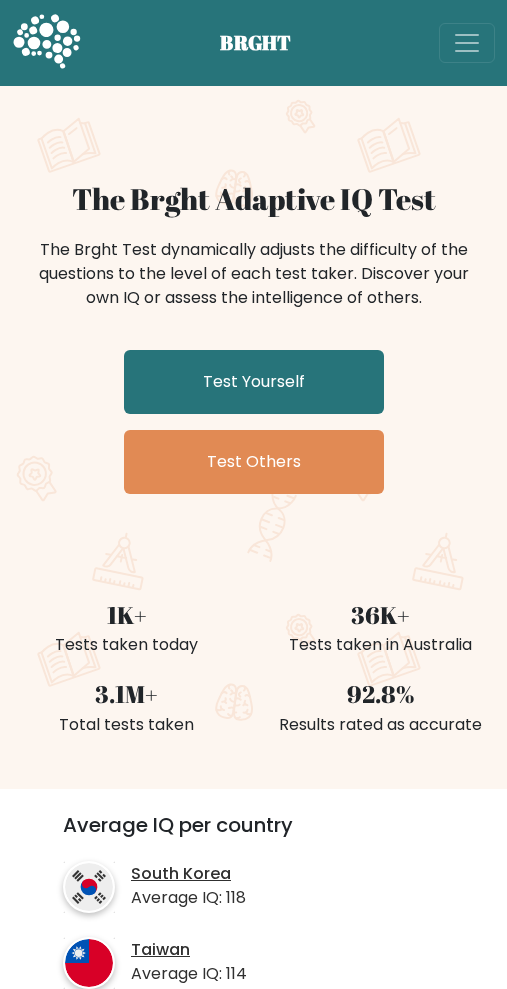 scroll, scrollTop: 0, scrollLeft: 0, axis: both 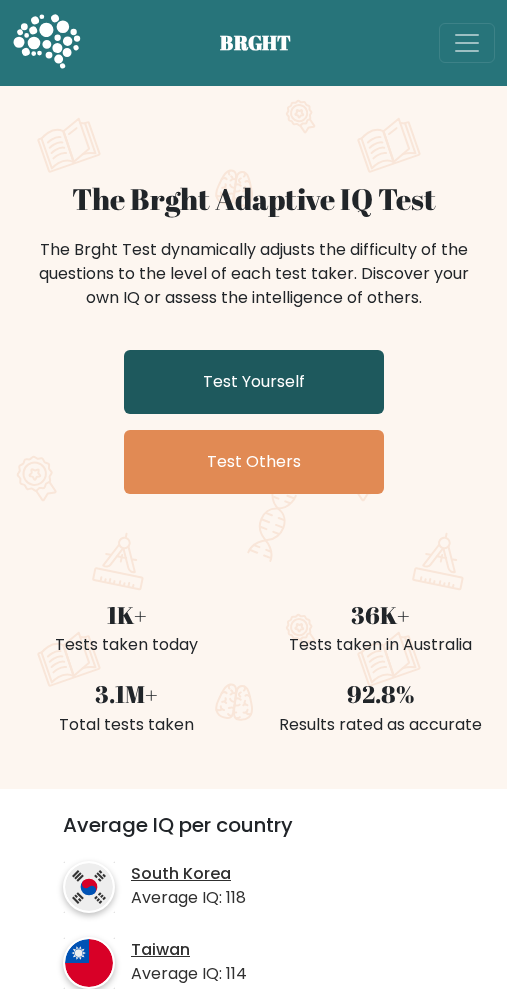 click on "Test Yourself" at bounding box center (254, 382) 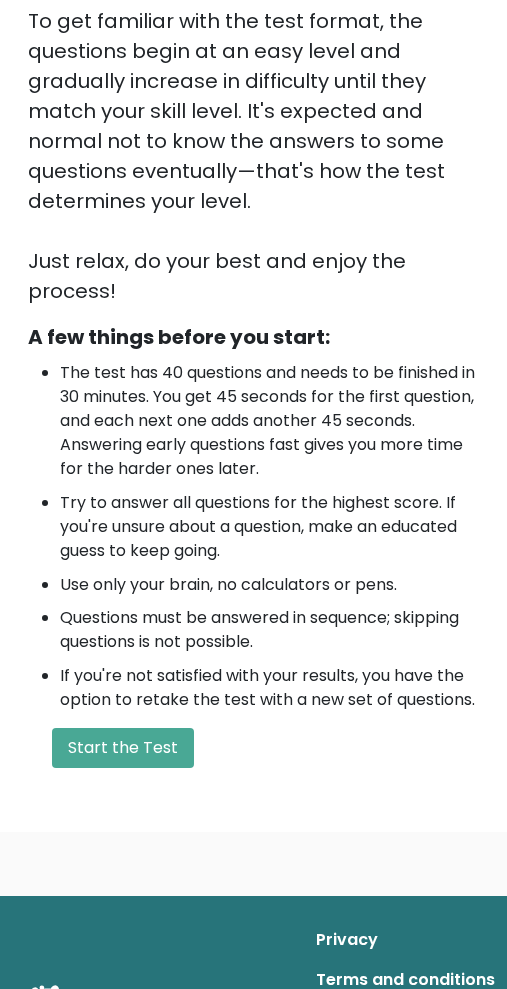 scroll, scrollTop: 523, scrollLeft: 0, axis: vertical 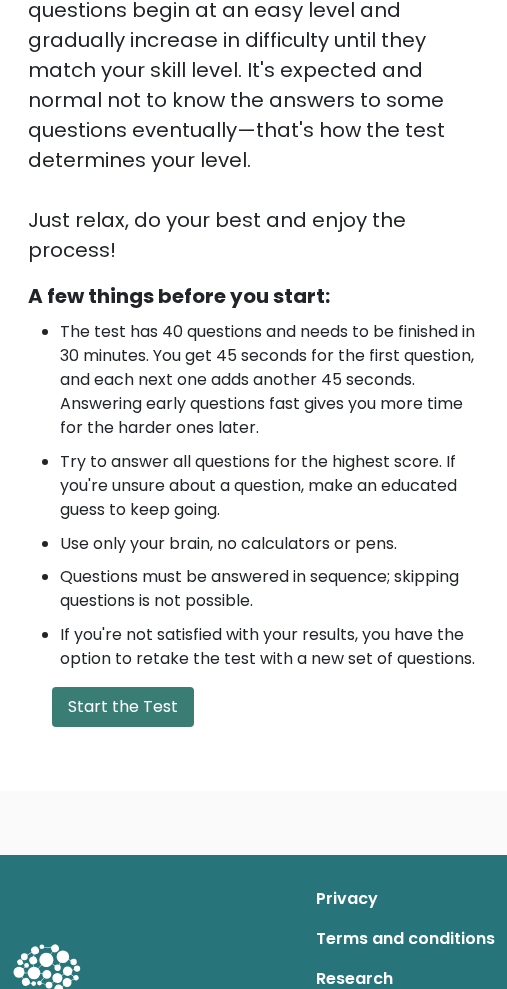 click on "Start the Test" at bounding box center [123, 708] 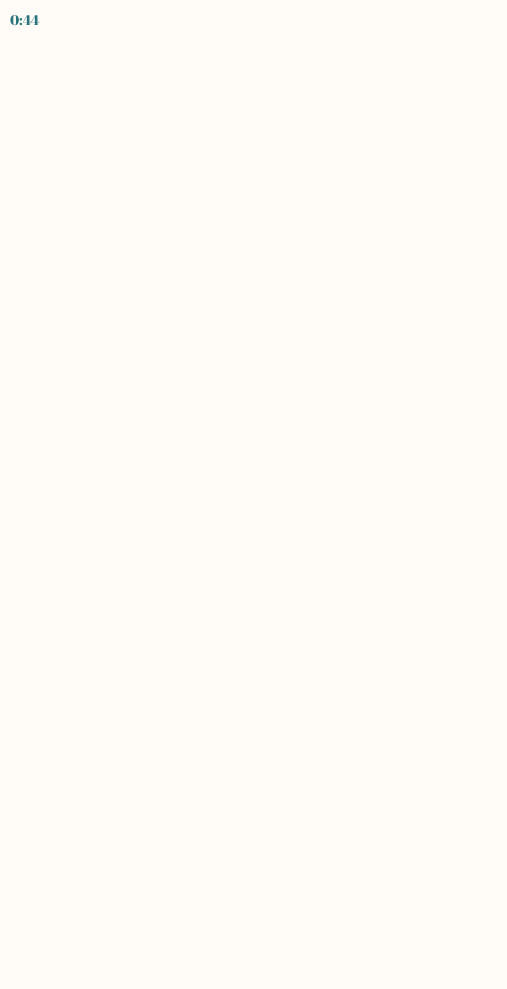 scroll, scrollTop: 0, scrollLeft: 0, axis: both 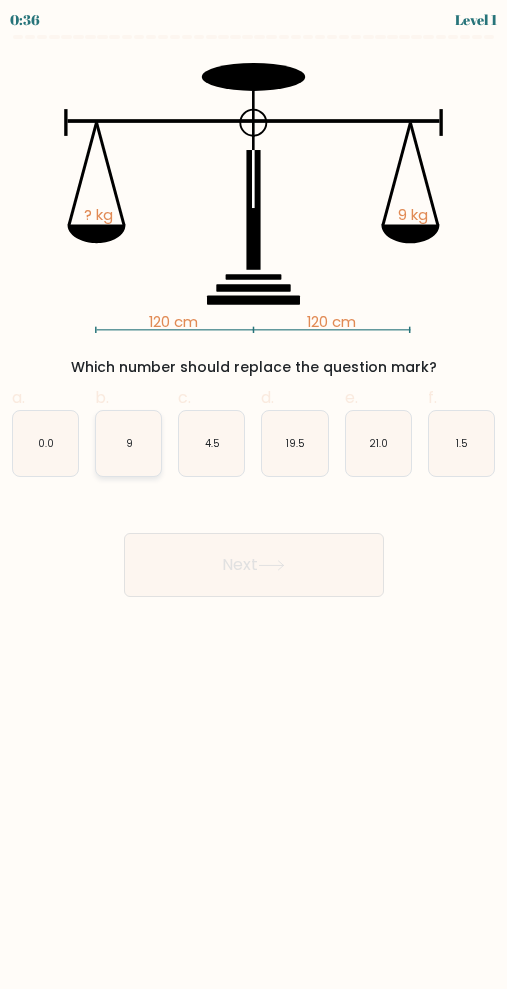 click on "9" at bounding box center (128, 443) 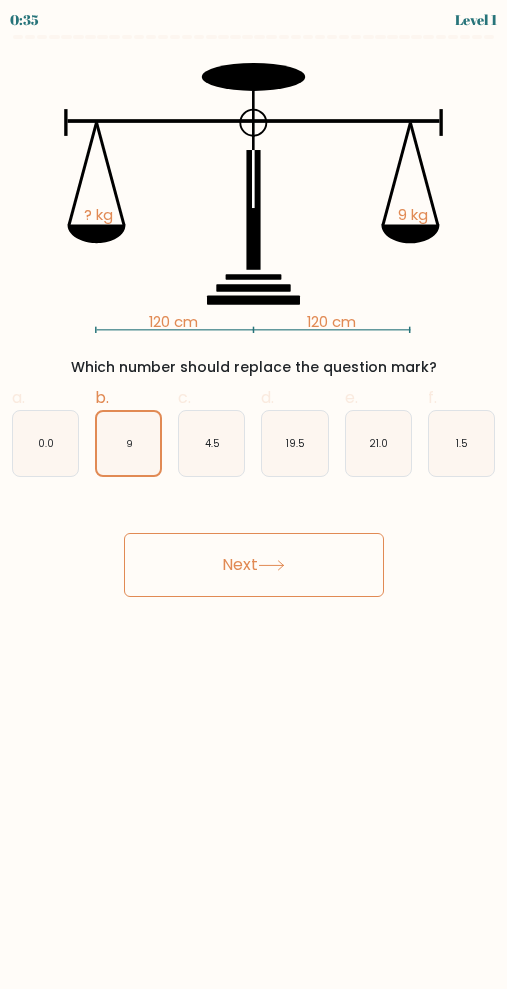 click on "Next" at bounding box center (254, 565) 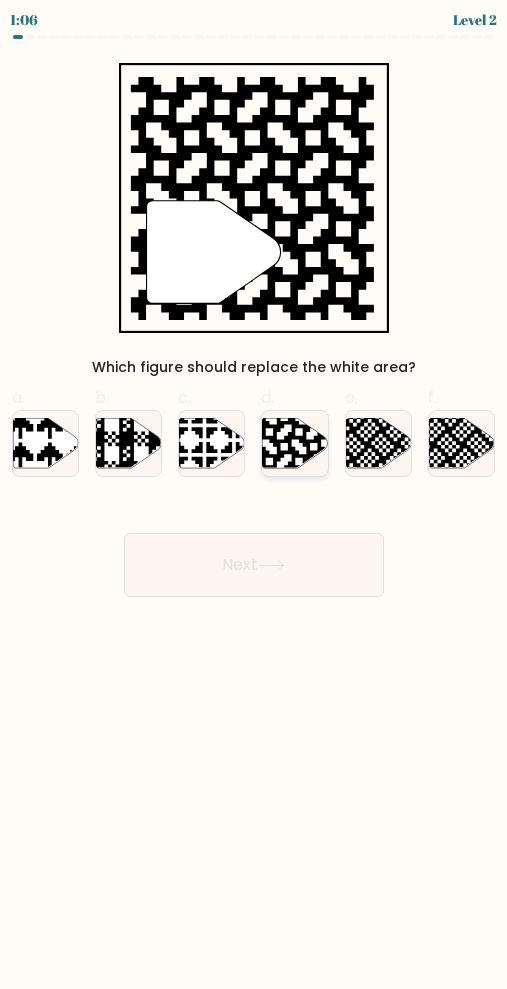click at bounding box center (314, 417) 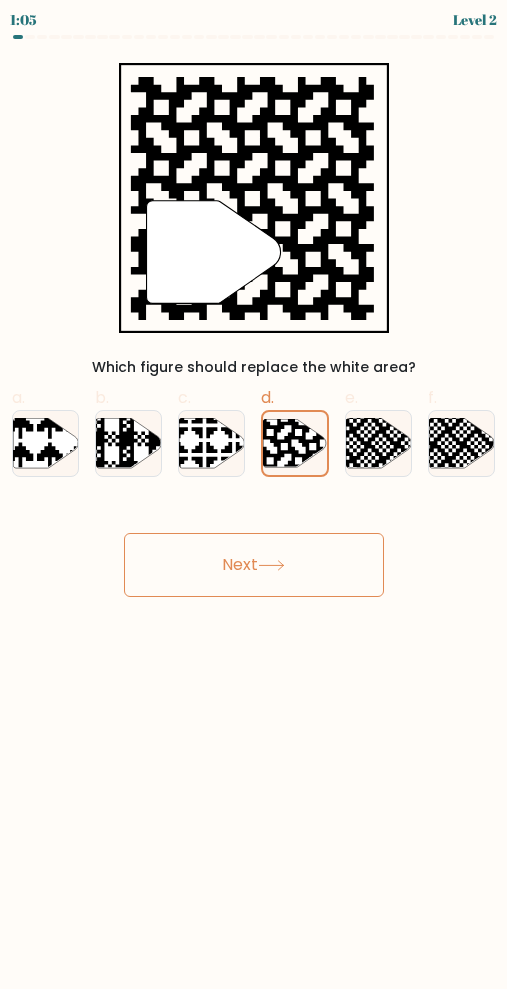 click at bounding box center (271, 565) 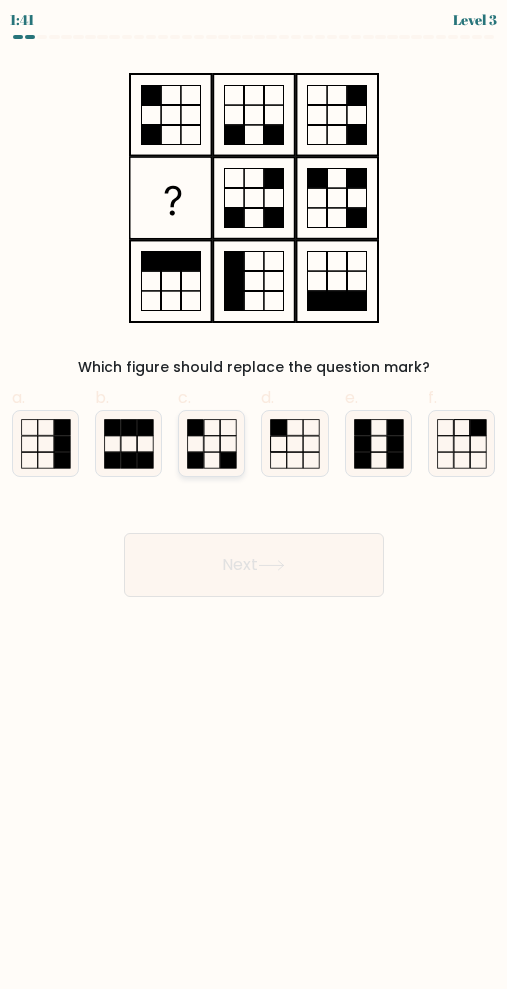 click at bounding box center (211, 443) 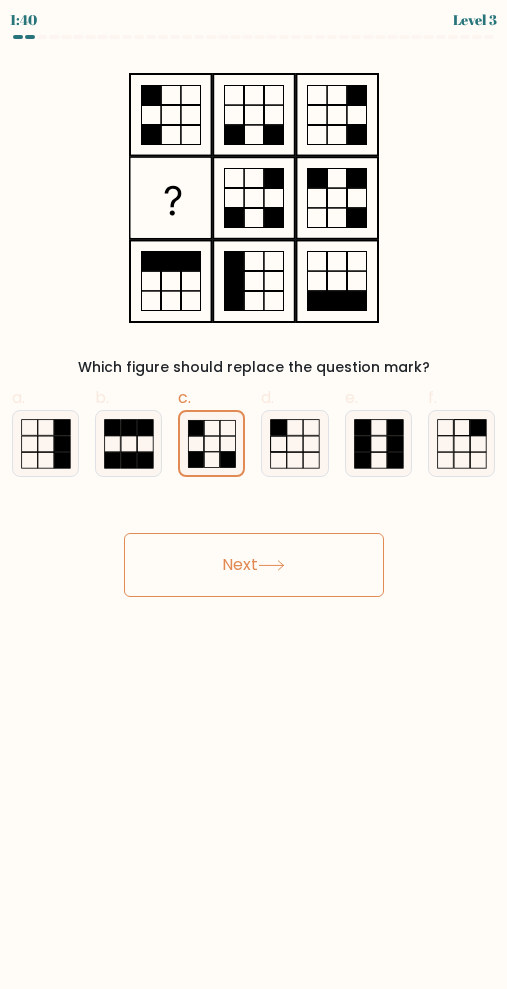 click at bounding box center [271, 565] 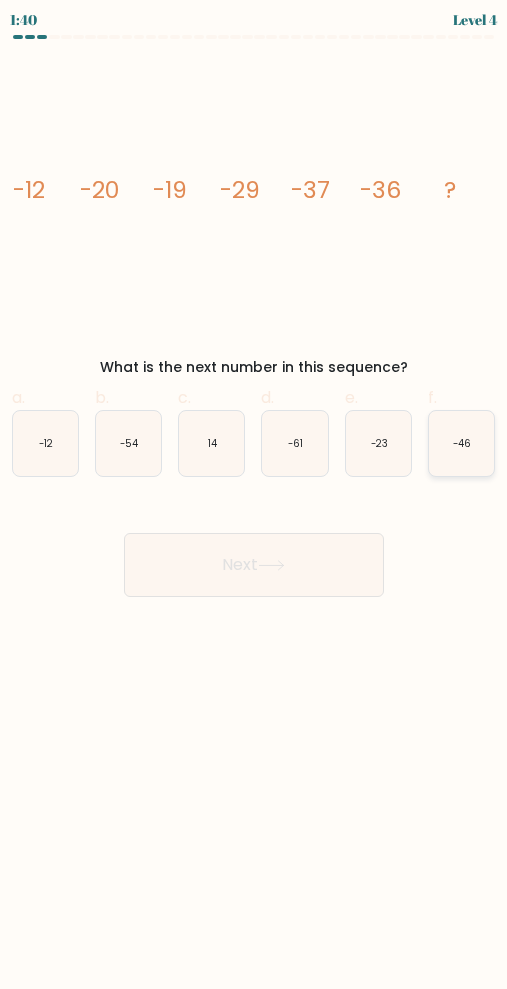 click on "-46" at bounding box center (461, 443) 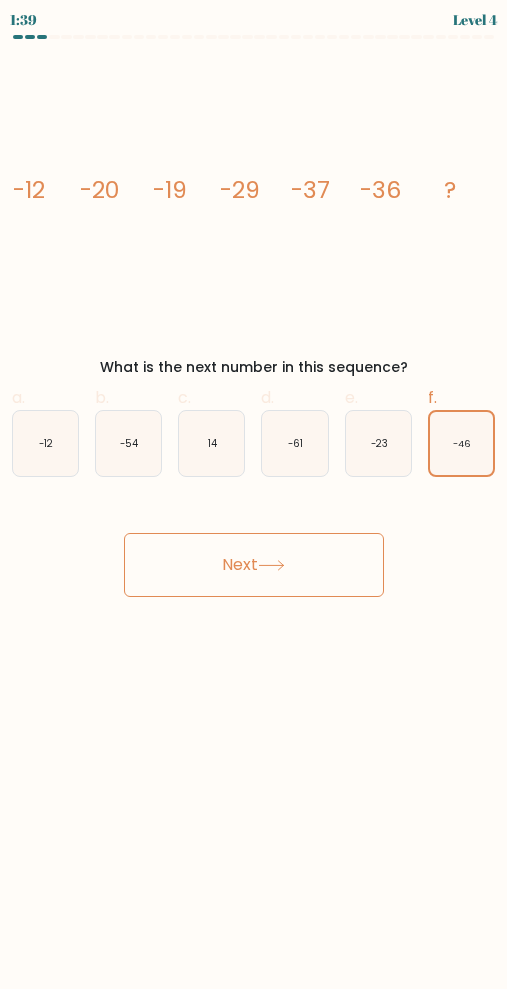 click on "Next" at bounding box center [254, 565] 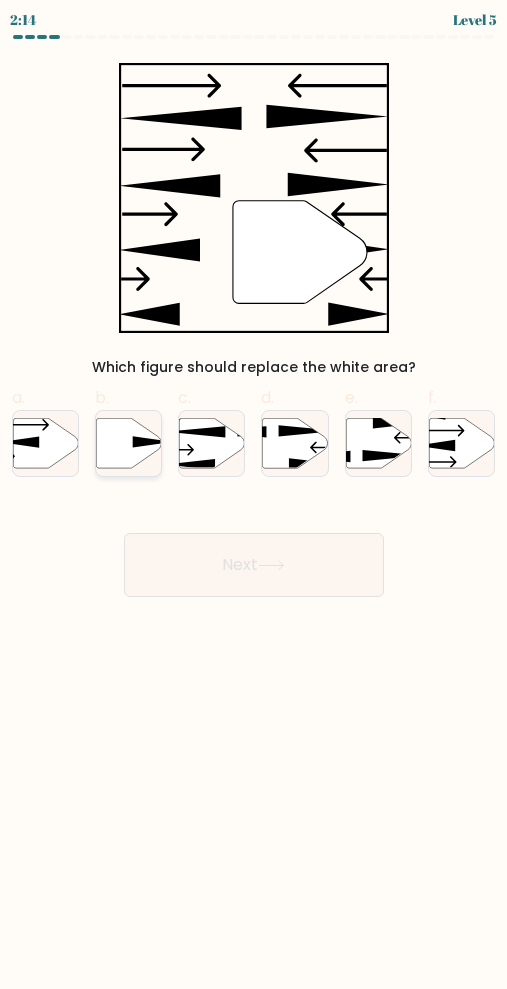 click at bounding box center (128, 443) 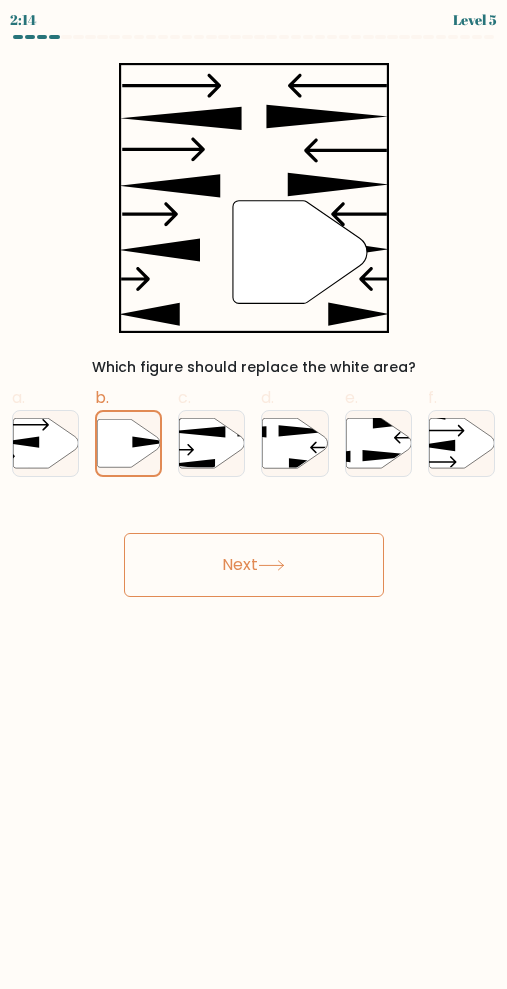 click on "Next" at bounding box center (254, 565) 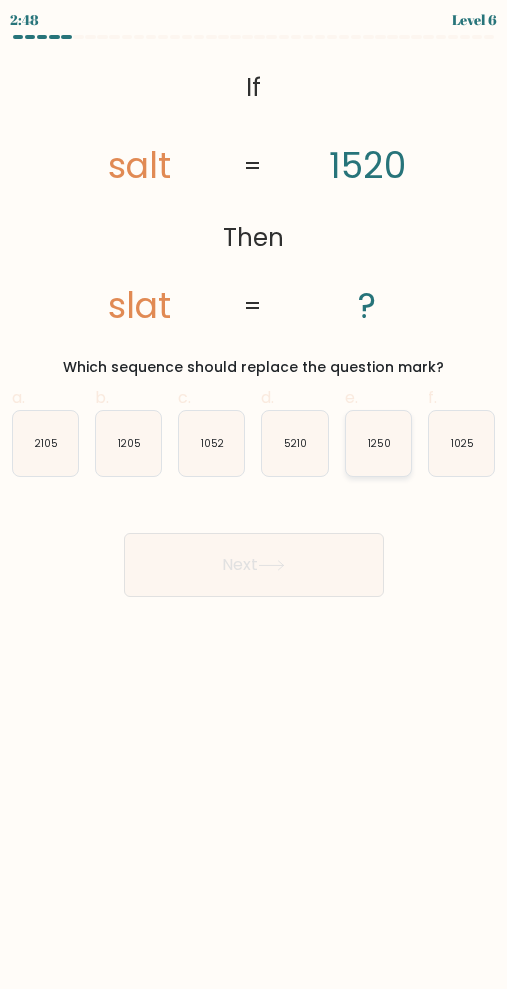click on "1250" at bounding box center [378, 443] 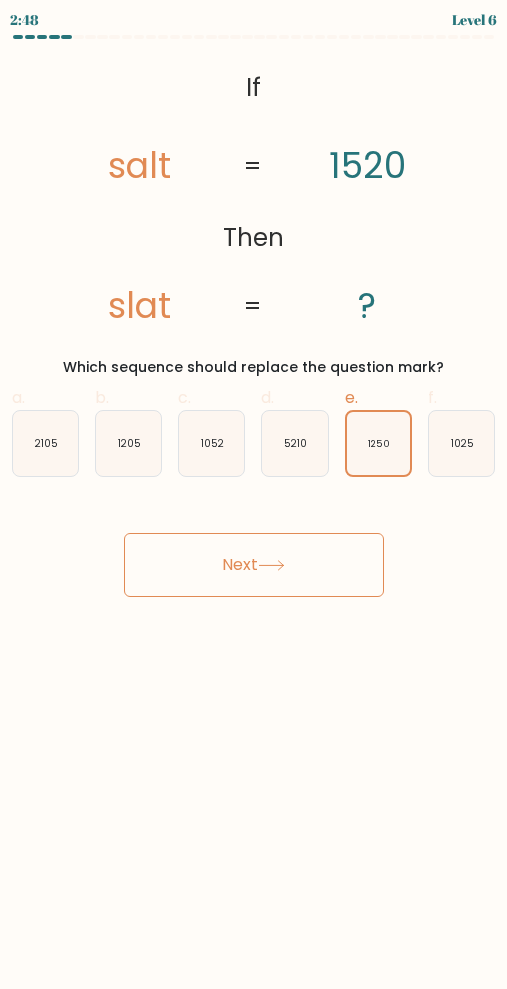 click on "Next" at bounding box center [254, 565] 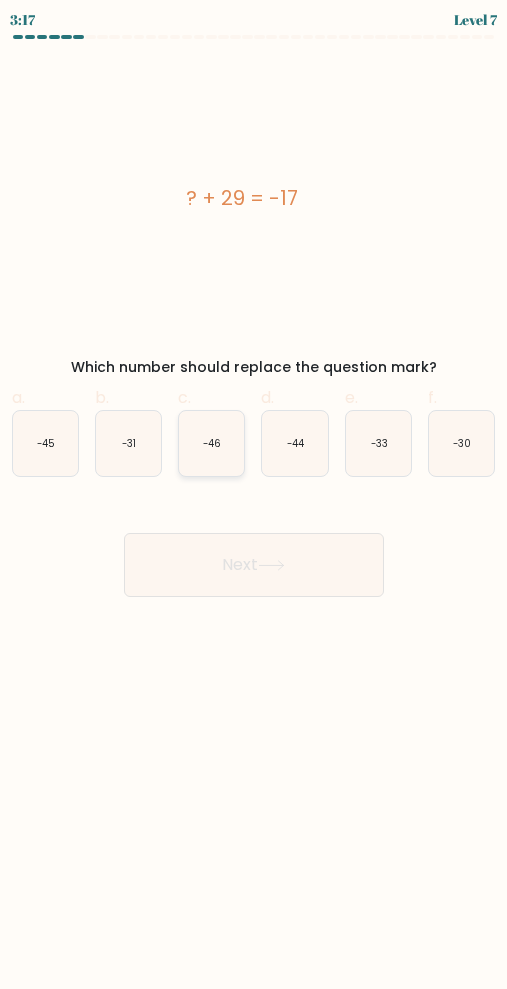 click on "-46" at bounding box center [211, 443] 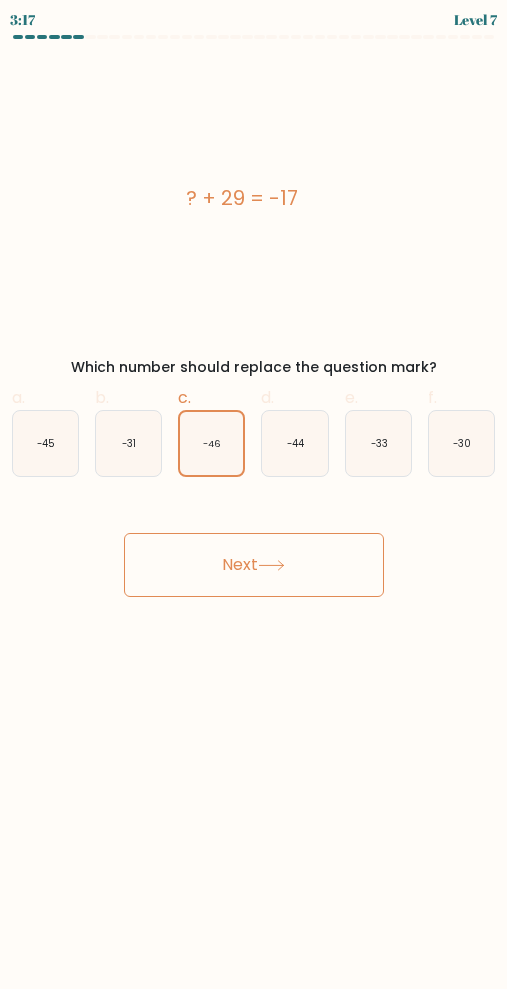 click on "Next" at bounding box center [254, 565] 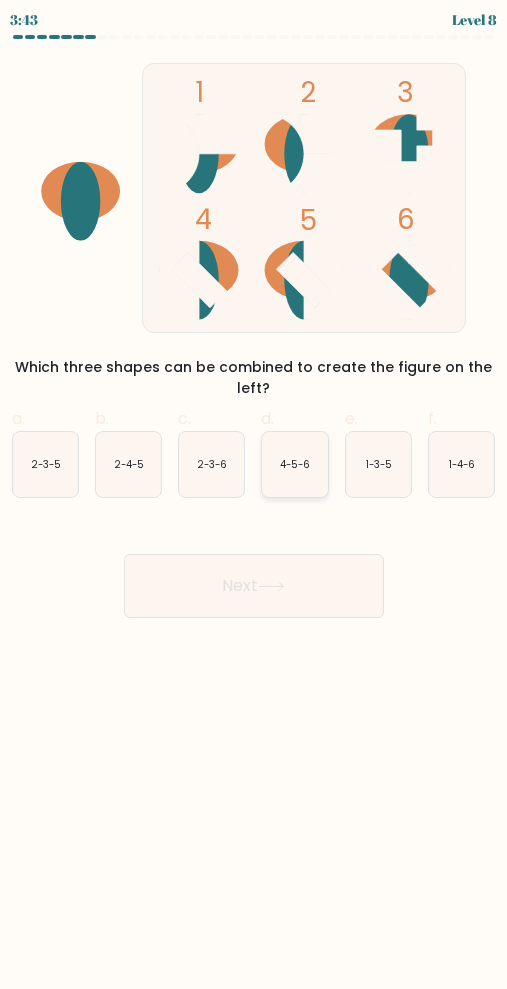 click on "4-5-6" at bounding box center [294, 464] 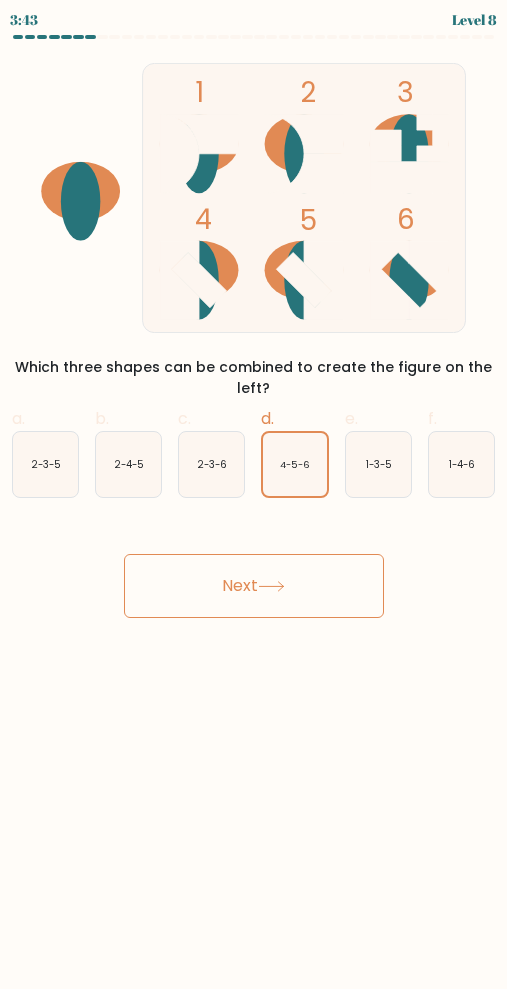 click on "Next" at bounding box center (254, 586) 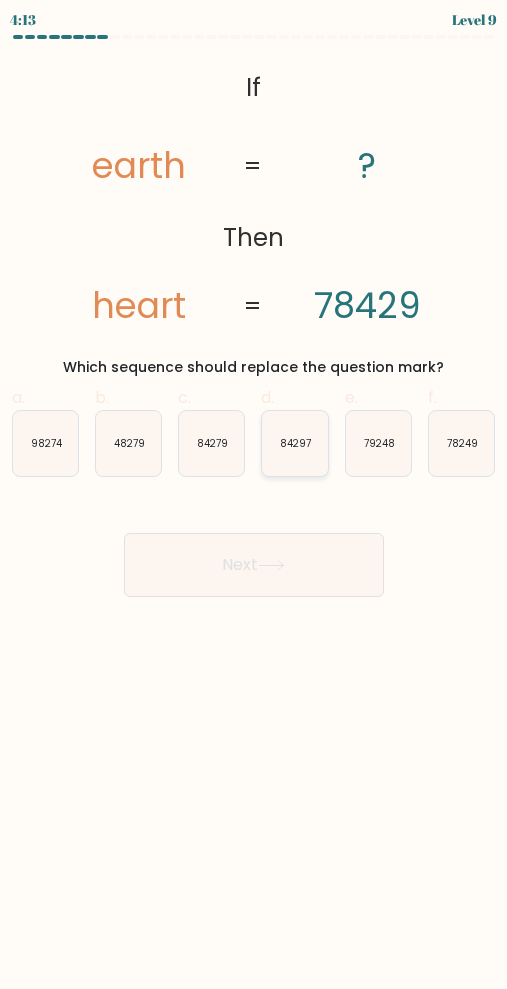 click on "84297" at bounding box center (295, 443) 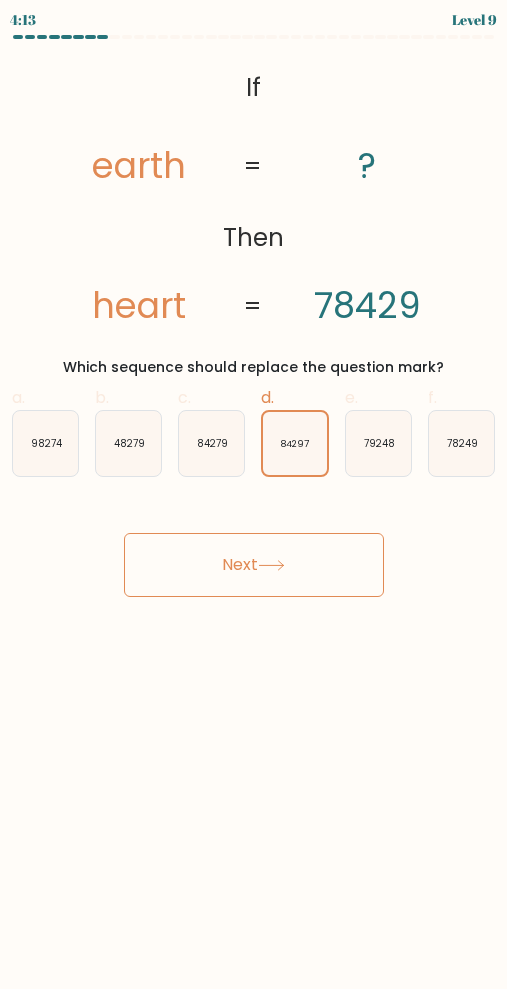 click on "Next" at bounding box center [254, 565] 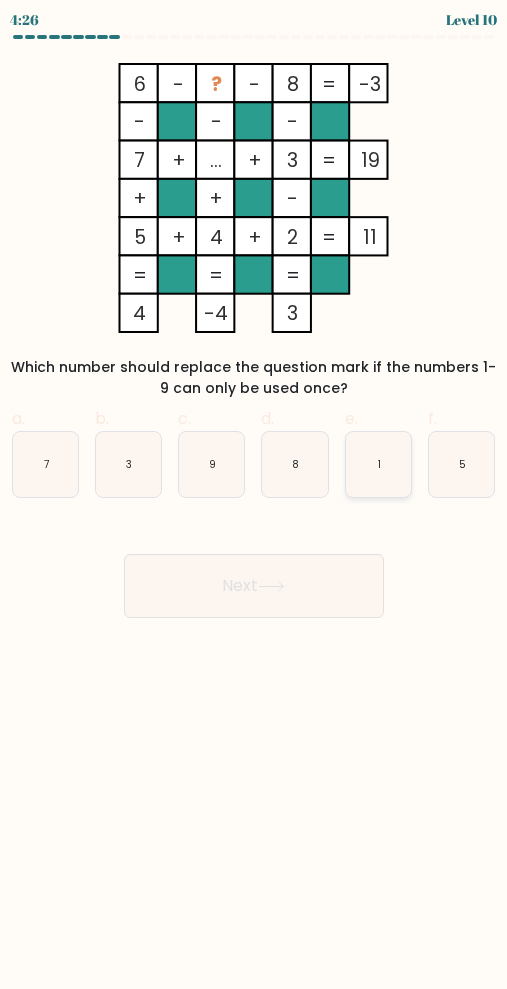 click on "1" at bounding box center (378, 464) 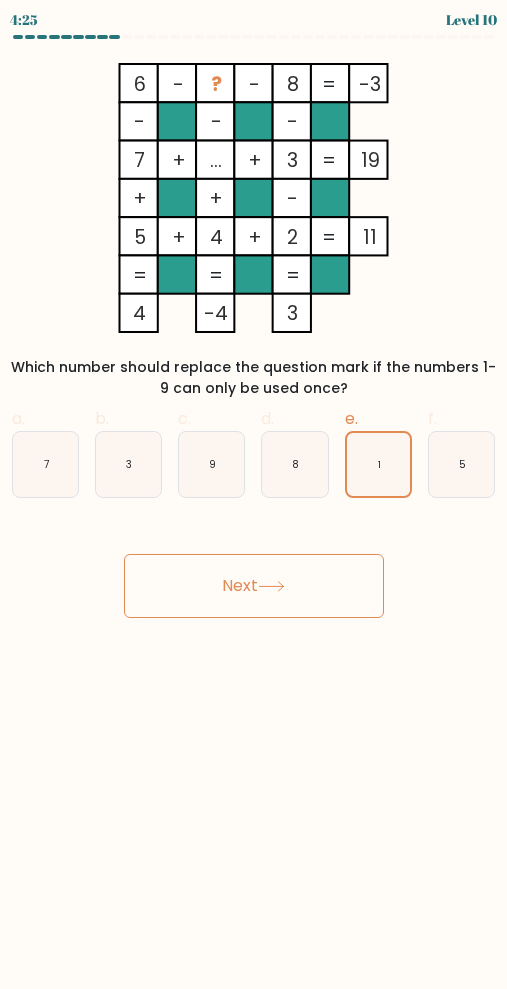 click on "Next" at bounding box center (254, 586) 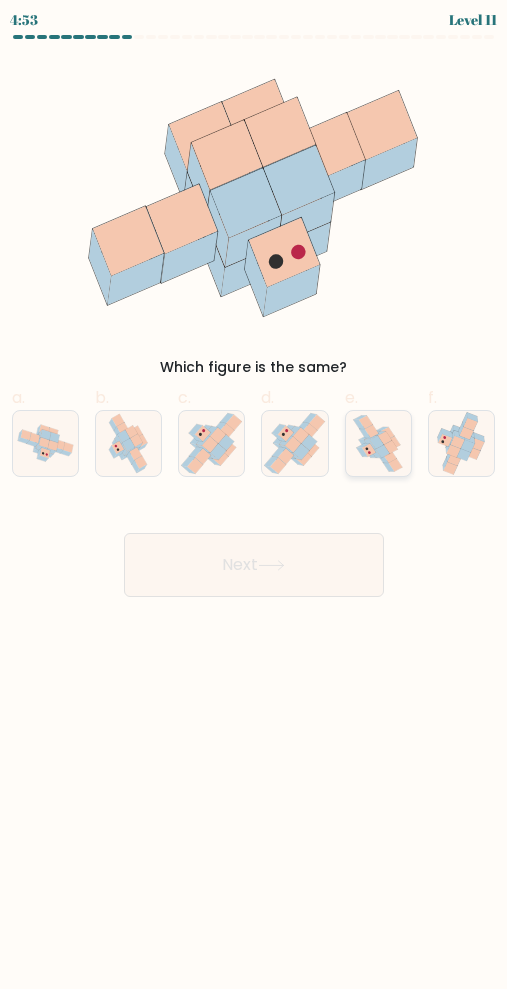 click at bounding box center [377, 442] 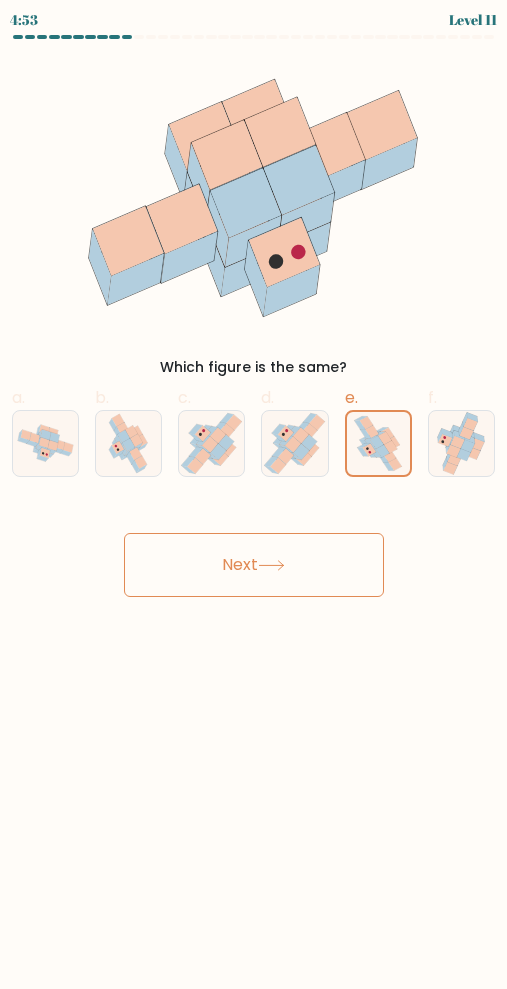 click on "Next" at bounding box center (254, 565) 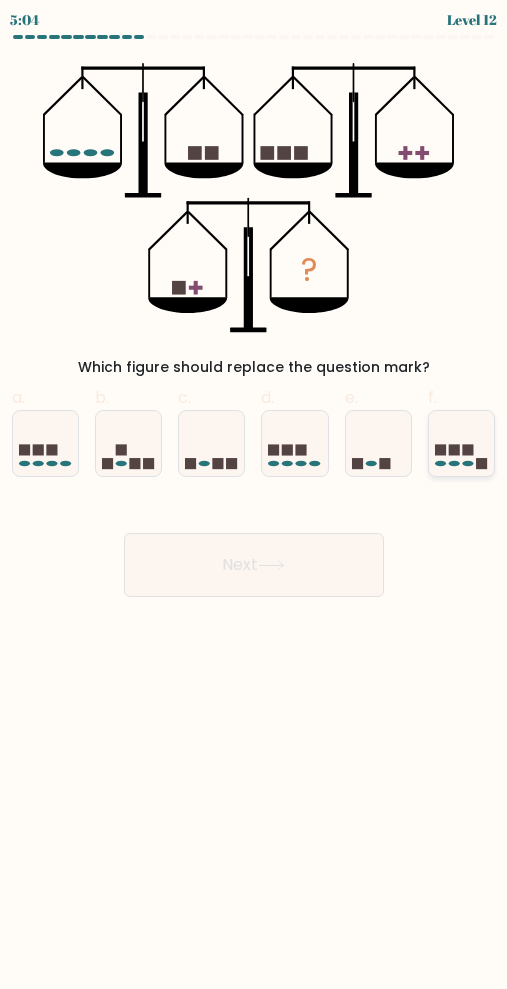 click at bounding box center [461, 444] 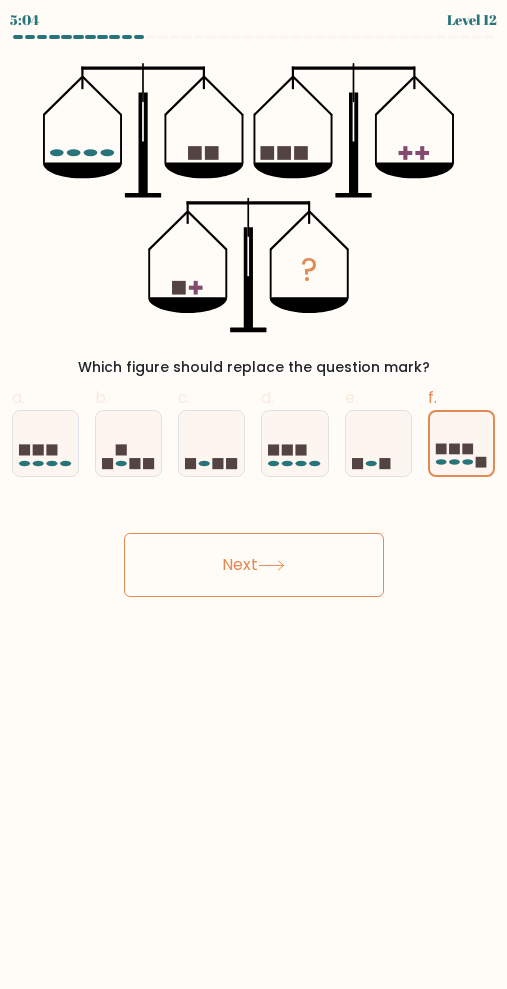 click on "Next" at bounding box center [254, 565] 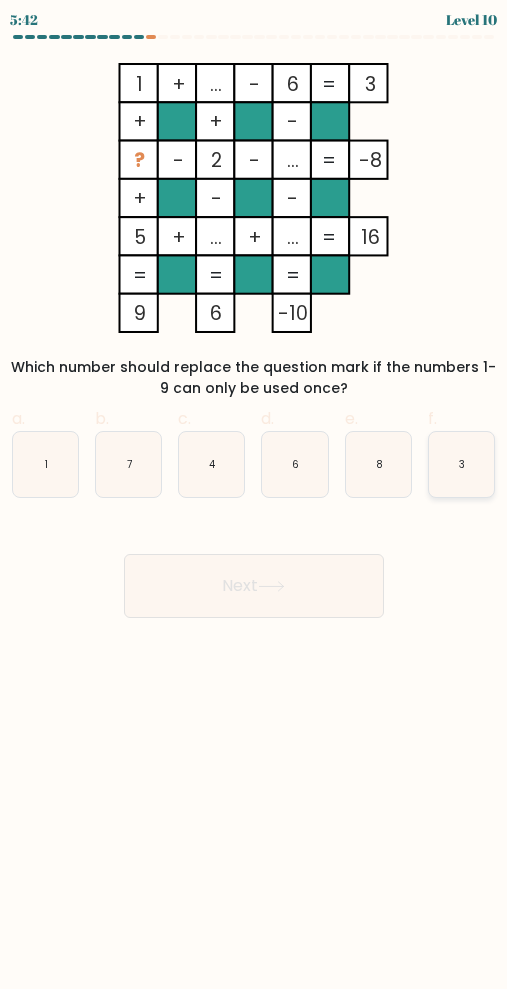 click on "3" at bounding box center [461, 464] 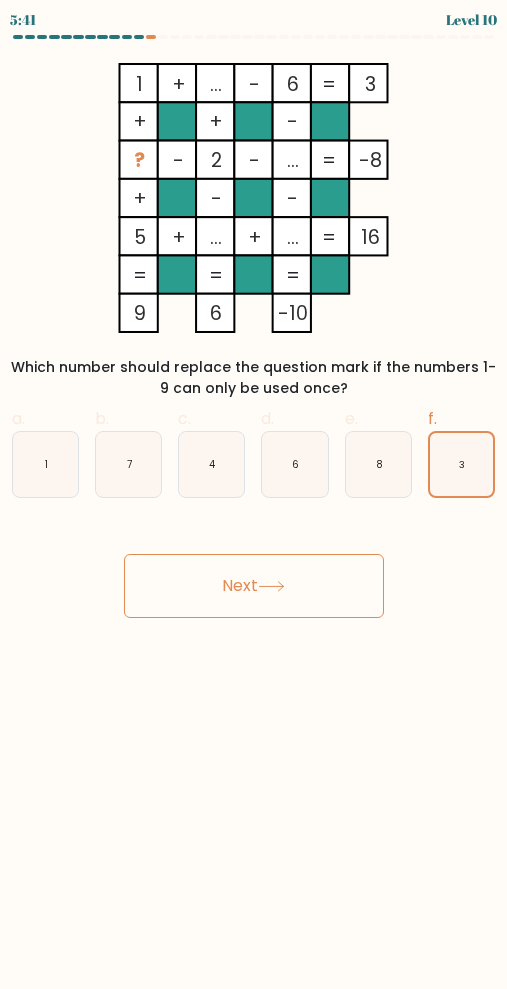 click on "Next" at bounding box center (254, 586) 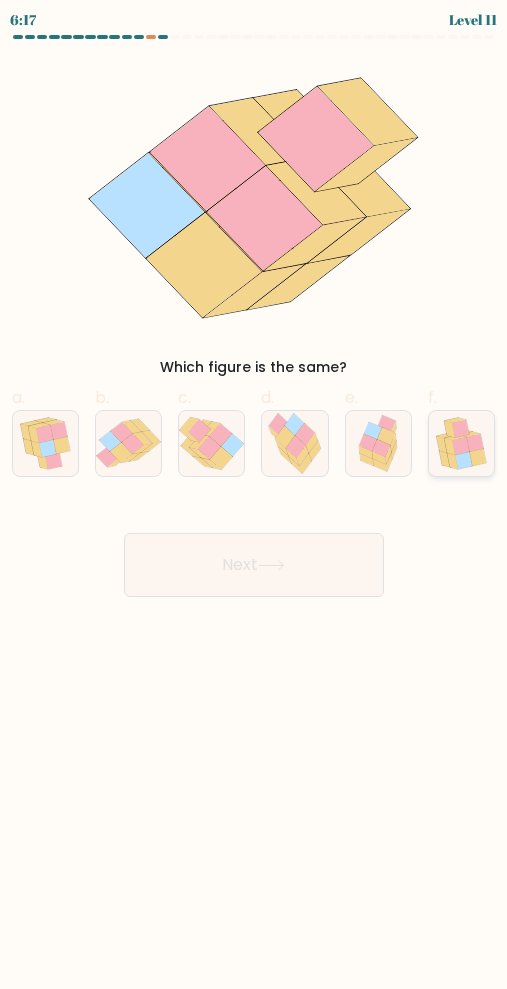 click at bounding box center [460, 446] 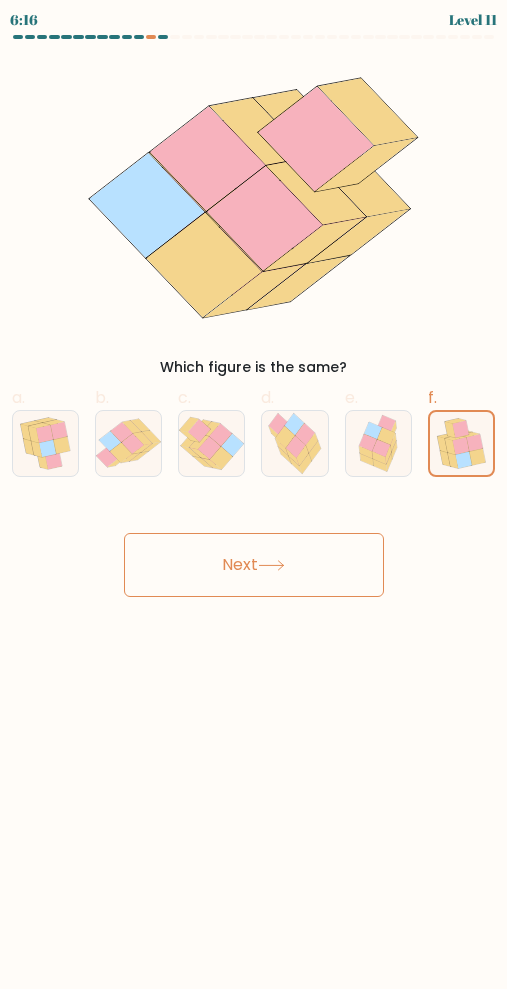 click on "Next" at bounding box center (254, 565) 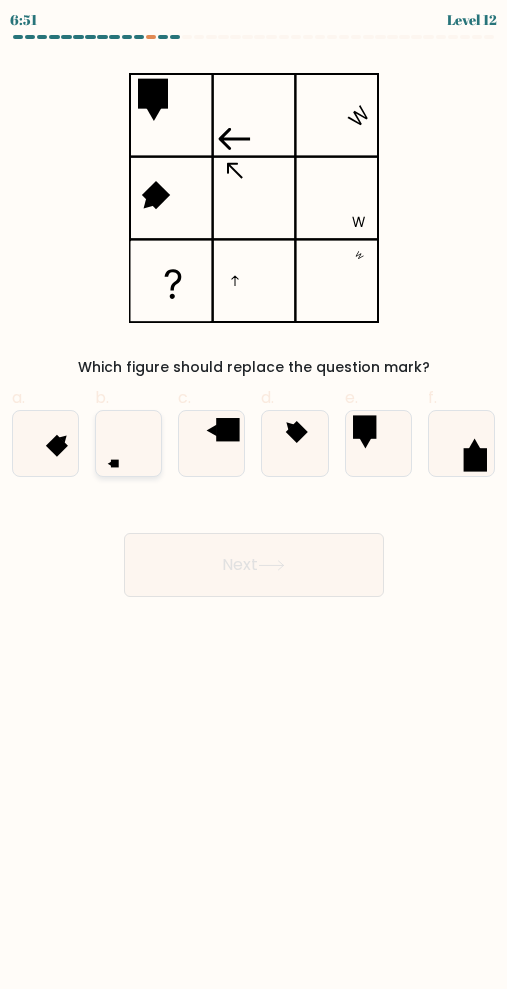 click at bounding box center (128, 443) 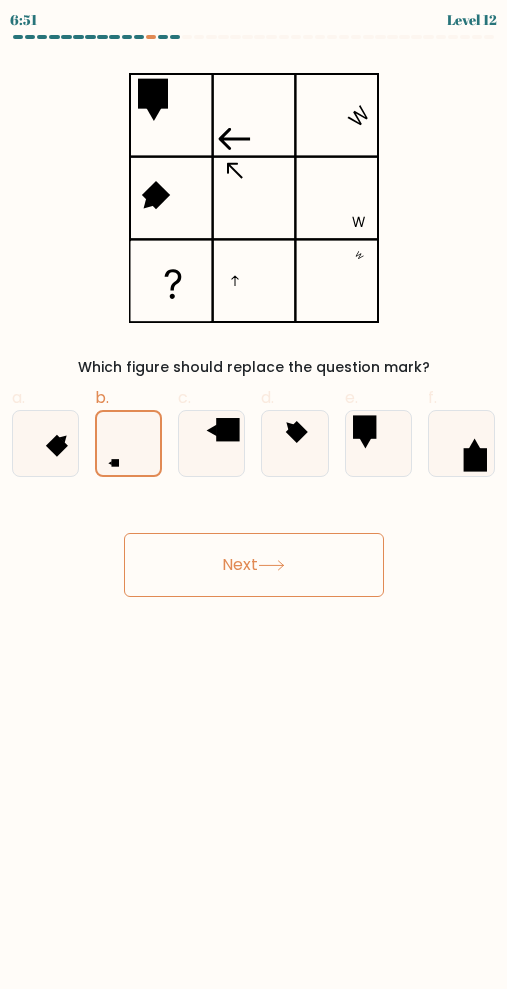 click on "Next" at bounding box center (254, 565) 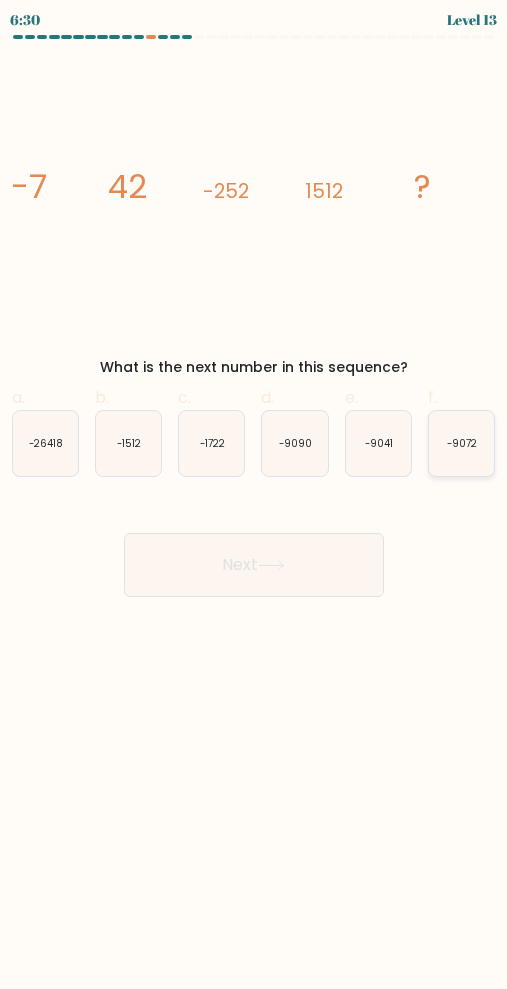 click on "-9072" at bounding box center (461, 443) 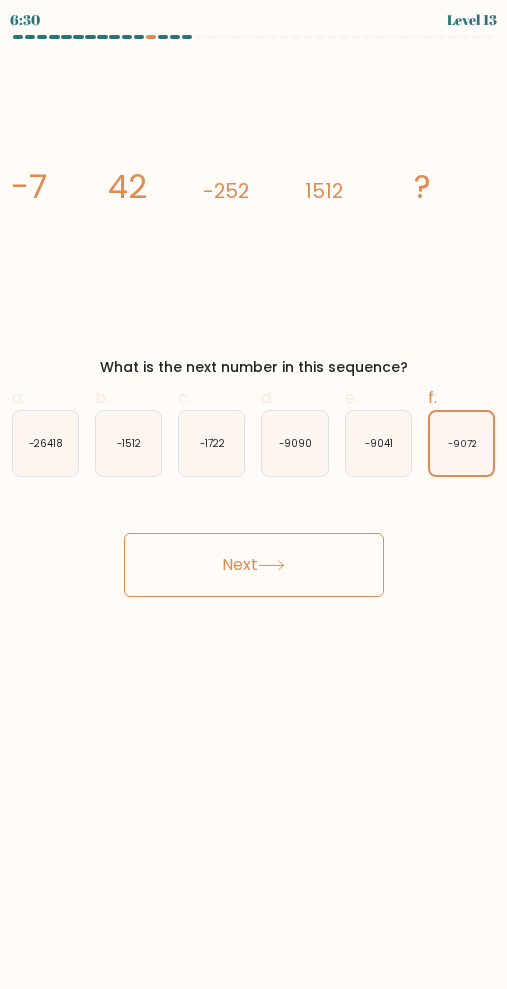 click on "Next" at bounding box center [254, 565] 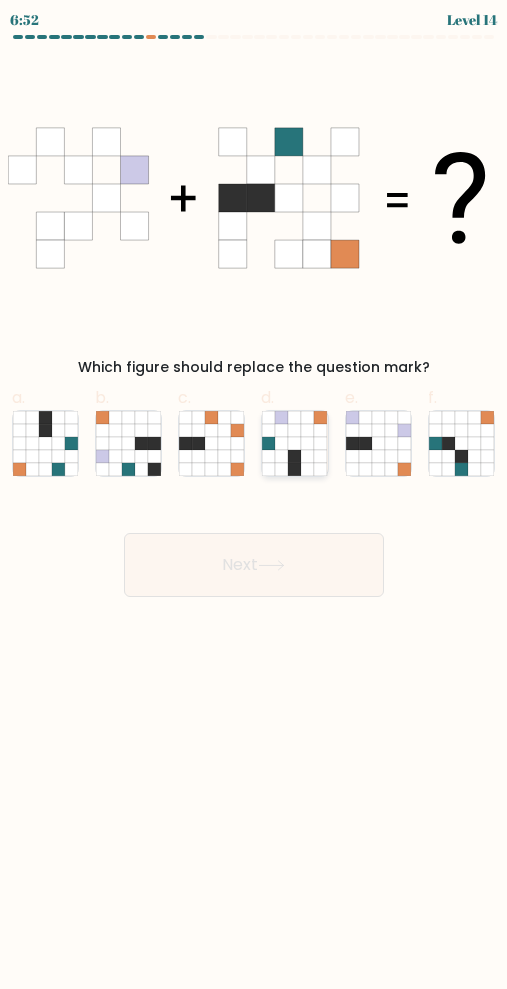 click at bounding box center (295, 443) 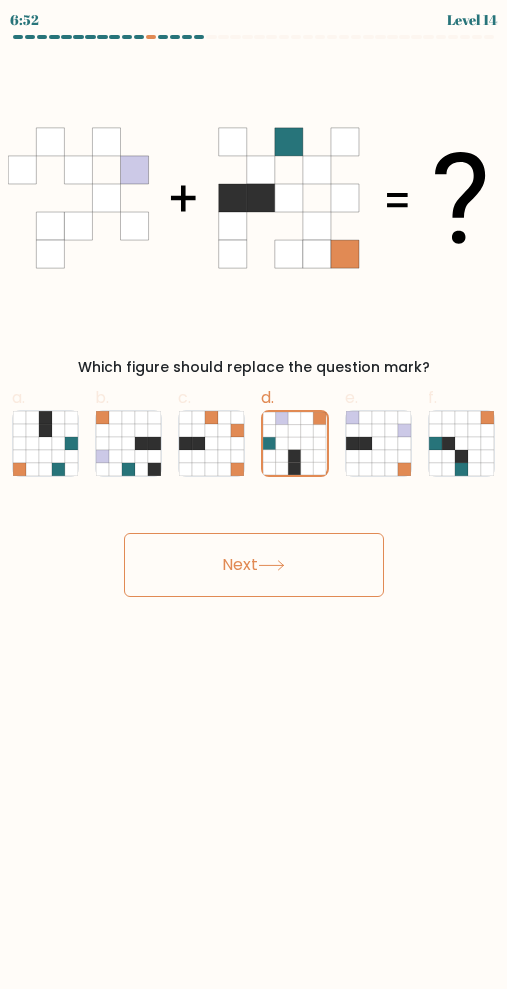 click on "Next" at bounding box center (254, 565) 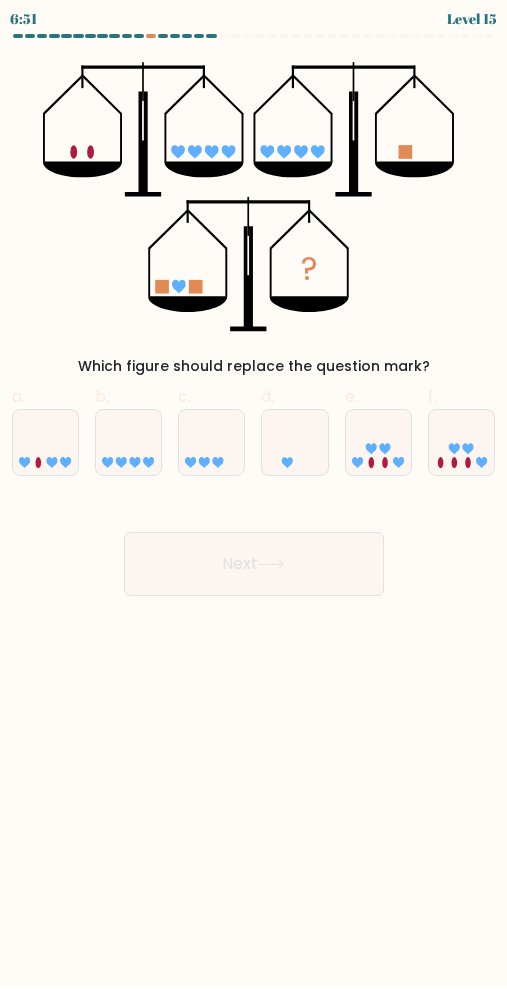 scroll, scrollTop: 0, scrollLeft: 0, axis: both 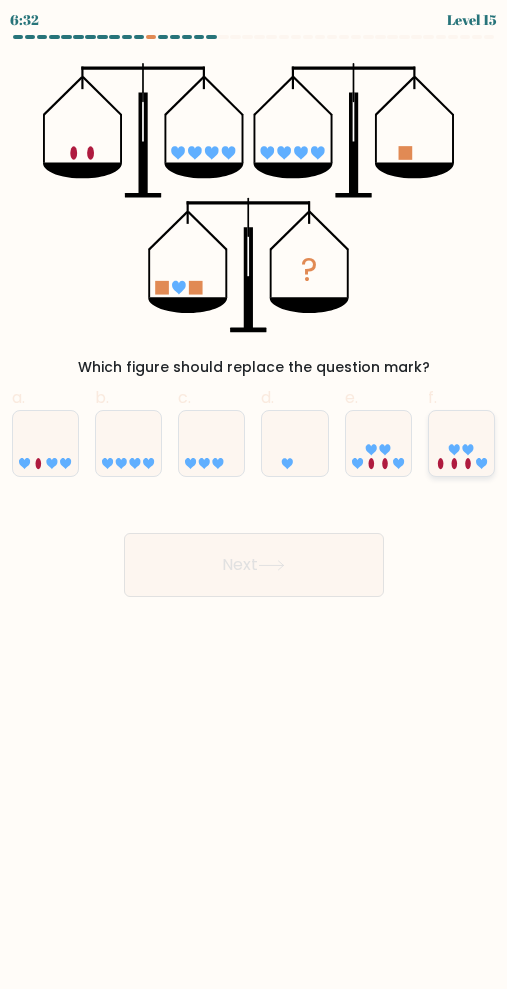 click at bounding box center [481, 463] 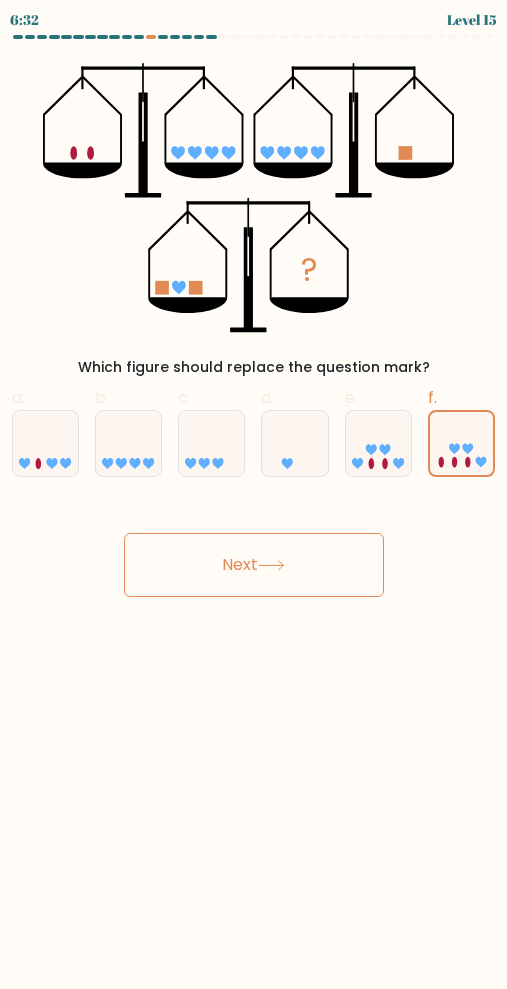 click on "Next" at bounding box center (254, 565) 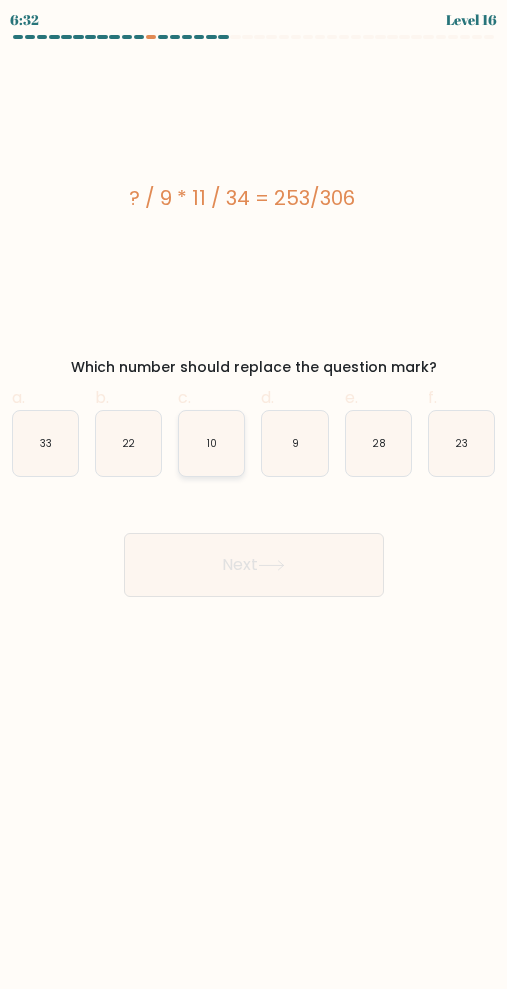 click on "10" at bounding box center (213, 443) 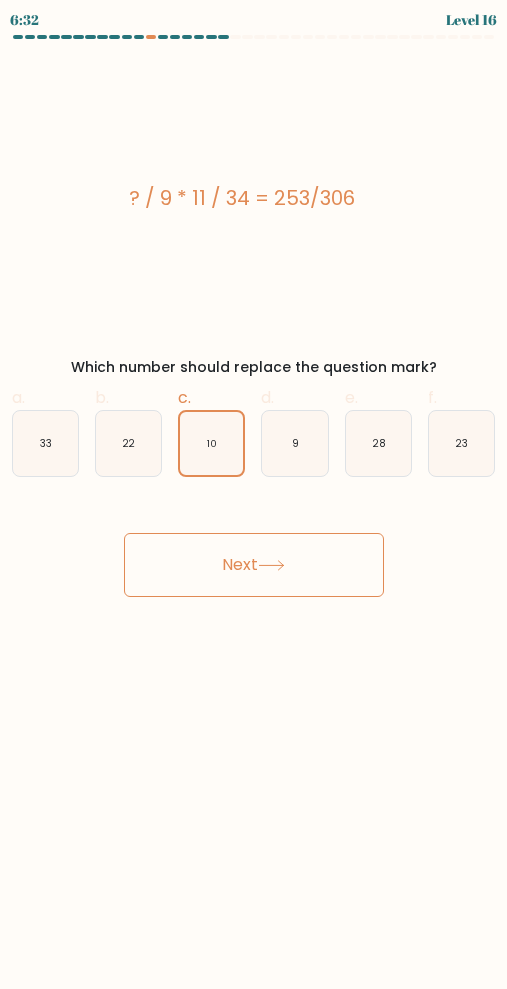 click at bounding box center [271, 565] 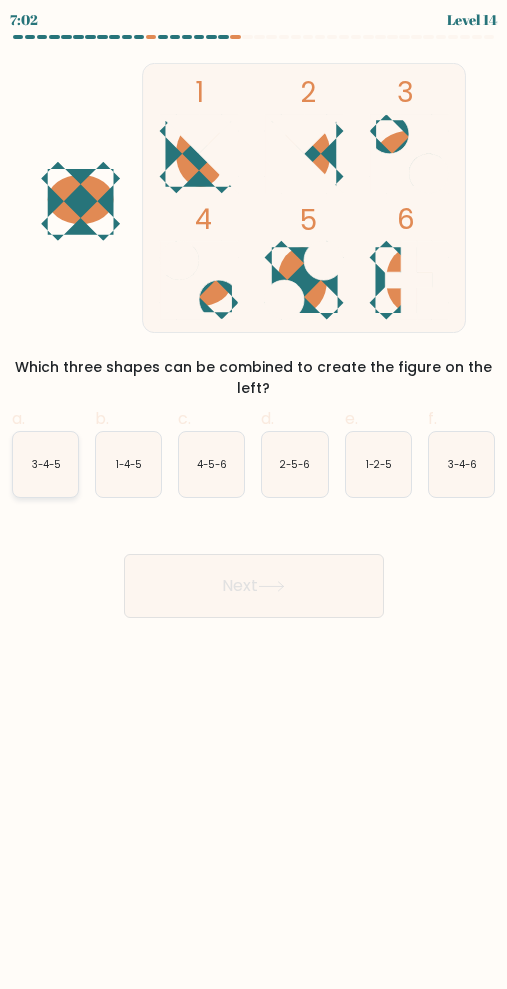 click on "3-4-5" at bounding box center (45, 464) 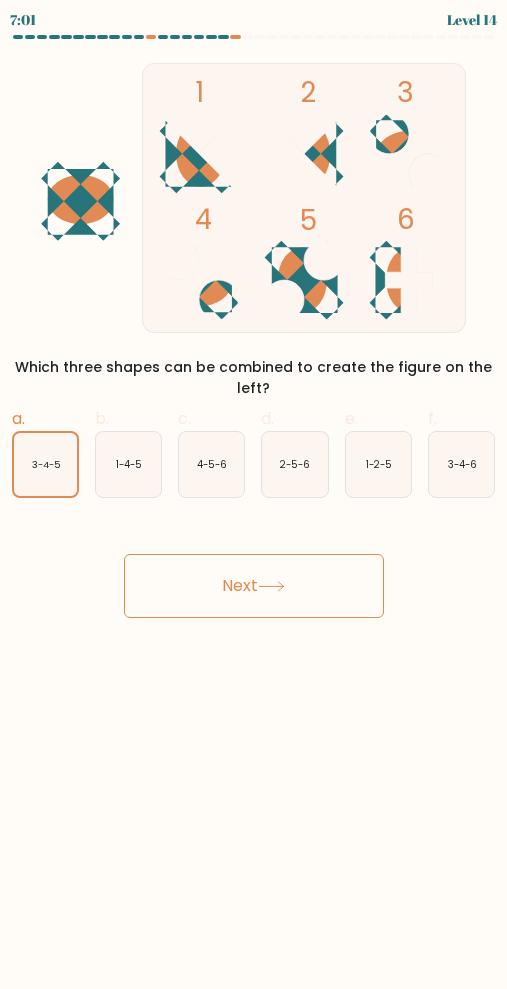 click on "Next" at bounding box center (254, 586) 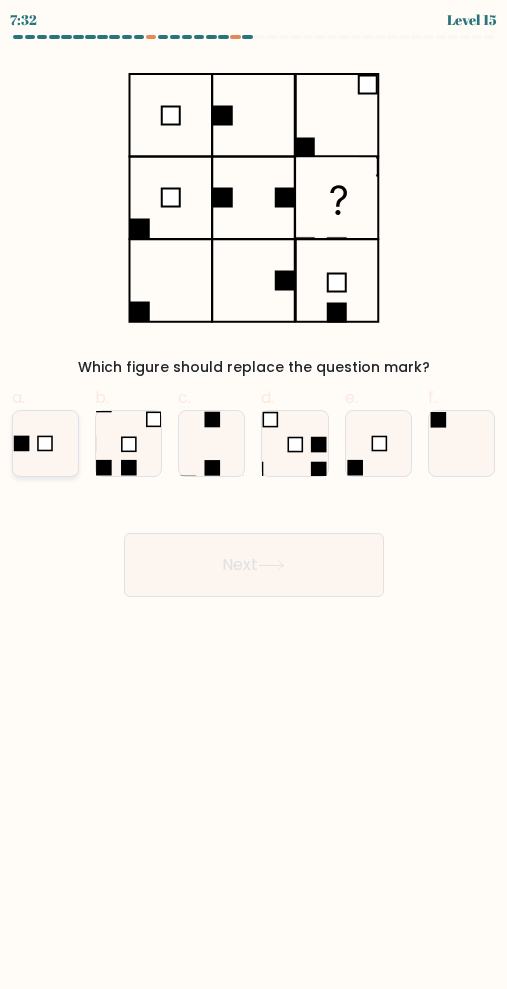 click at bounding box center [45, 443] 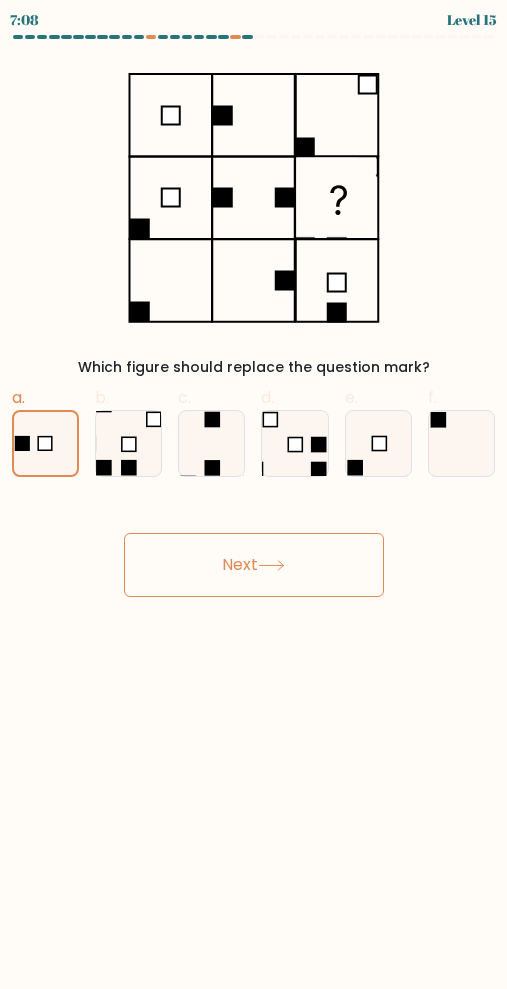 click on "Next" at bounding box center (254, 565) 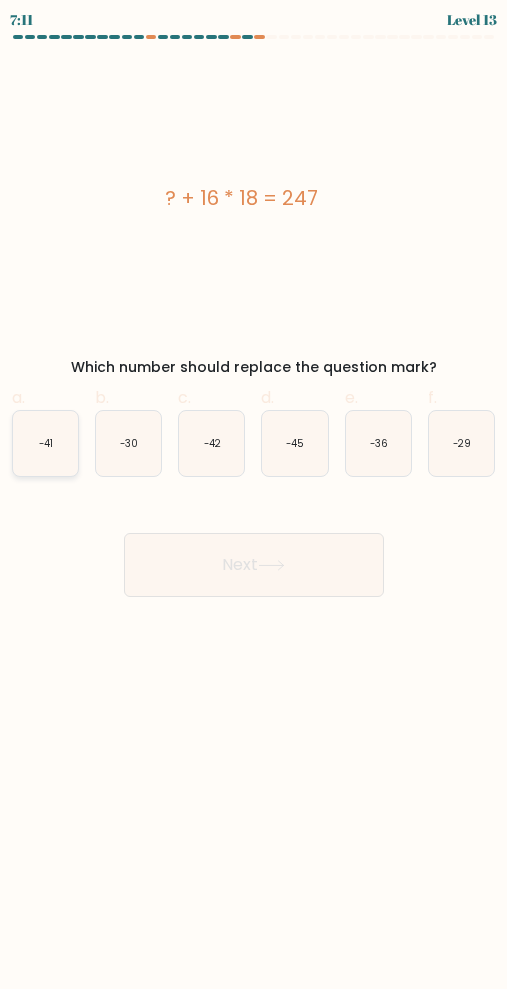 click on "-41" at bounding box center (45, 443) 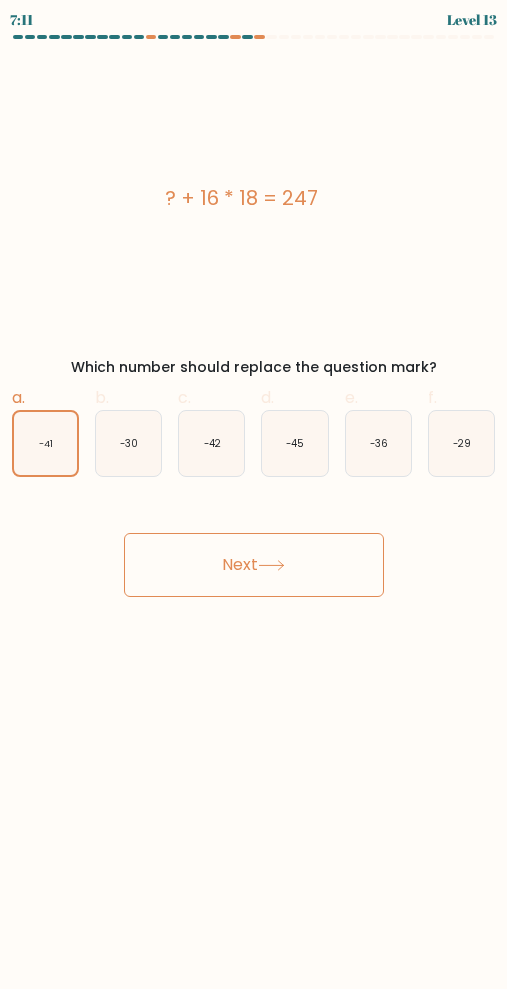 click on "Next" at bounding box center (254, 565) 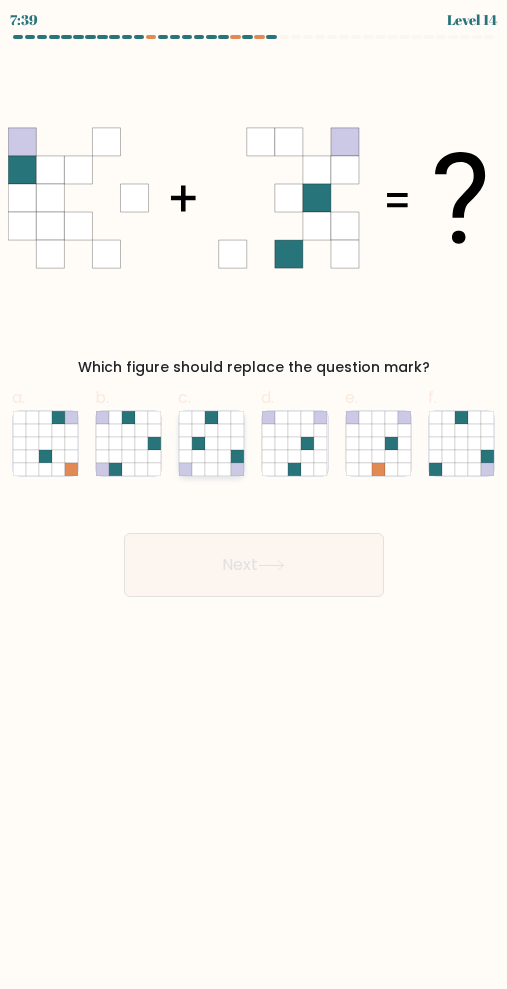 click at bounding box center (185, 456) 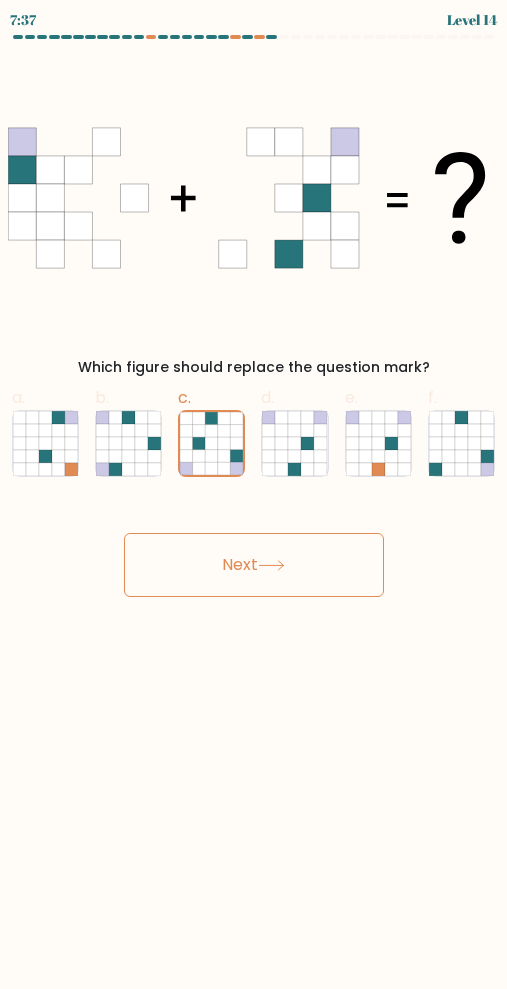 click on "Next" at bounding box center [254, 565] 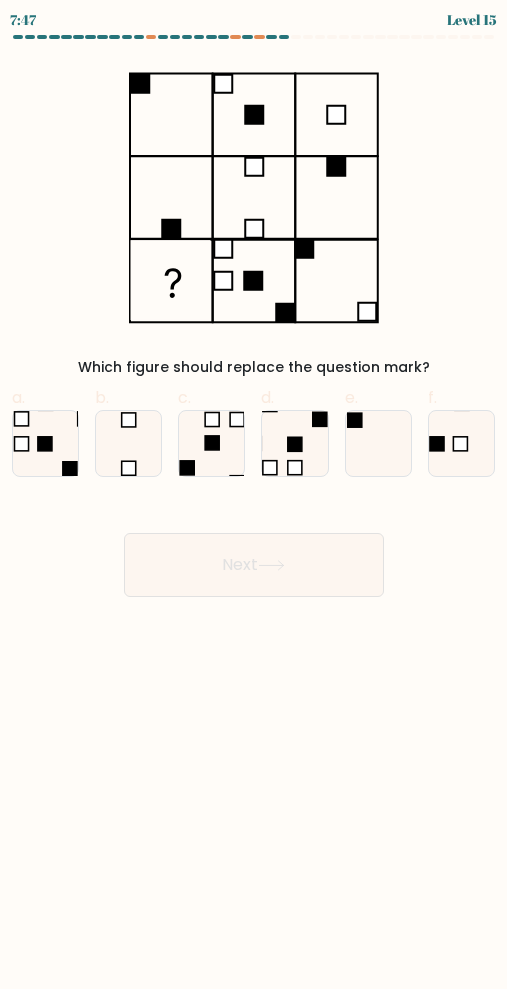 click at bounding box center [45, 443] 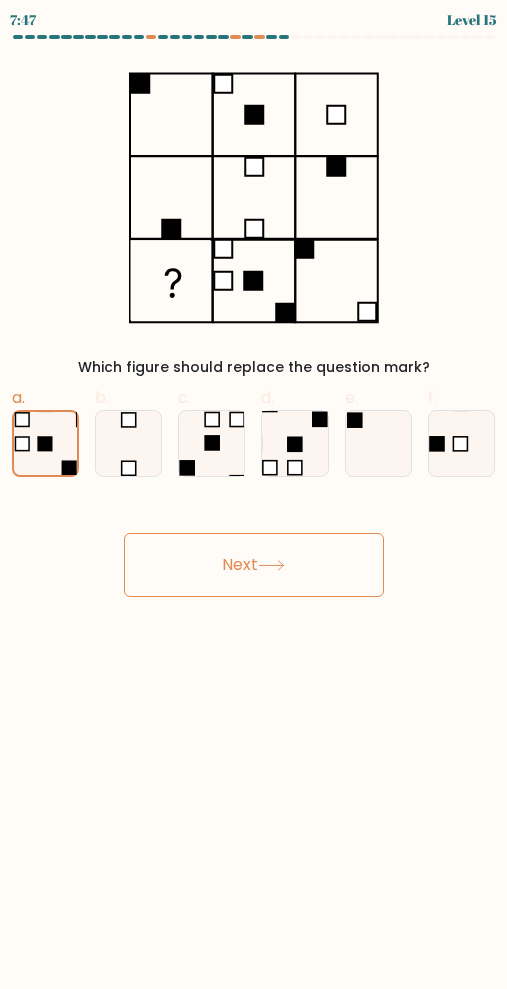 click on "Next" at bounding box center (254, 565) 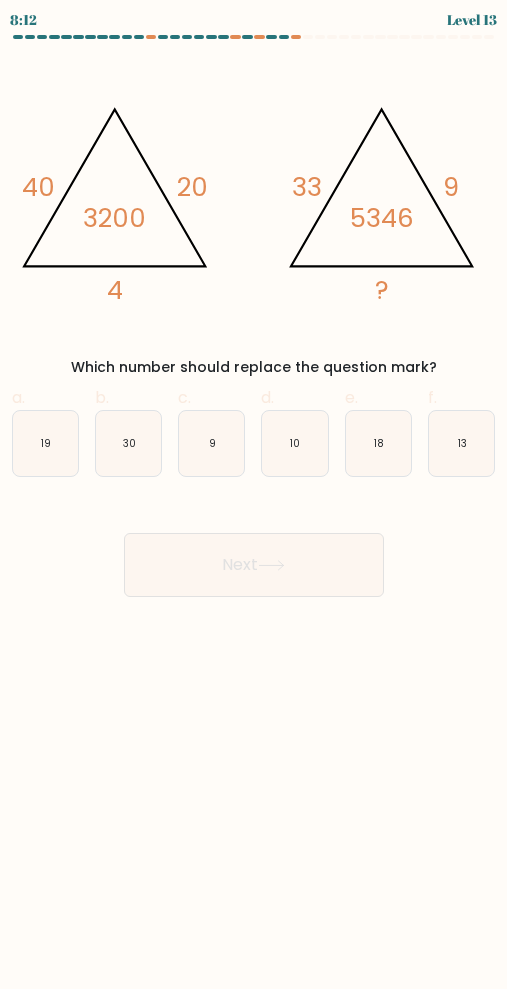click on "18" at bounding box center [378, 443] 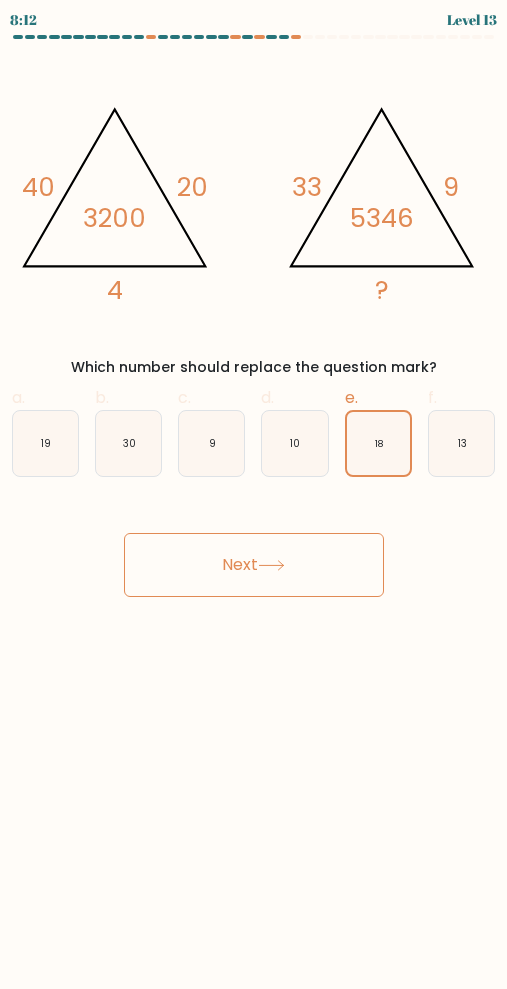click on "Next" at bounding box center (254, 565) 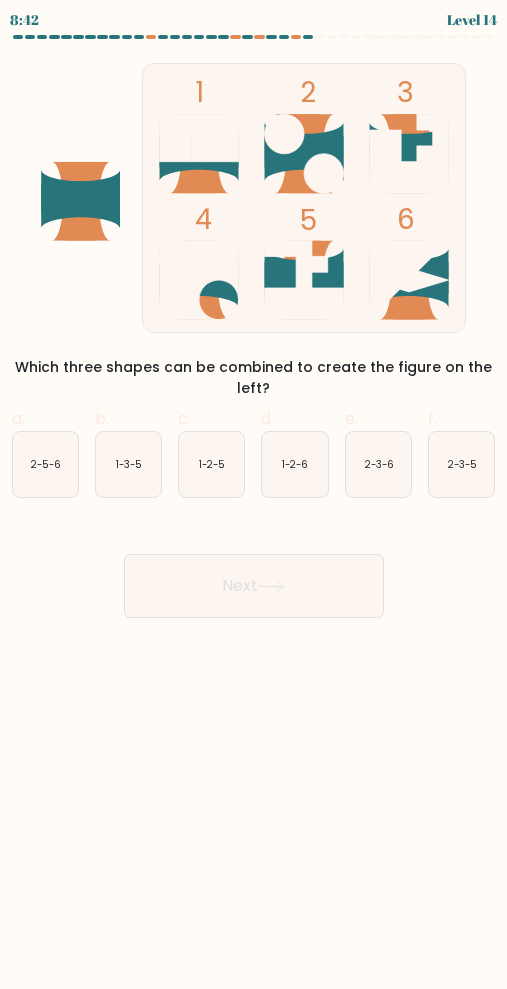 click on "1-3-5" at bounding box center (129, 464) 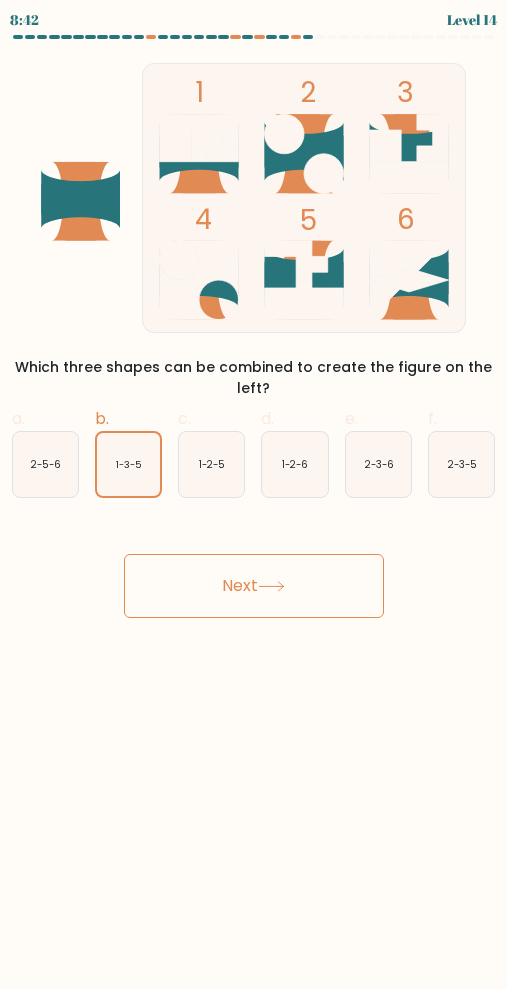 click on "Next" at bounding box center (254, 586) 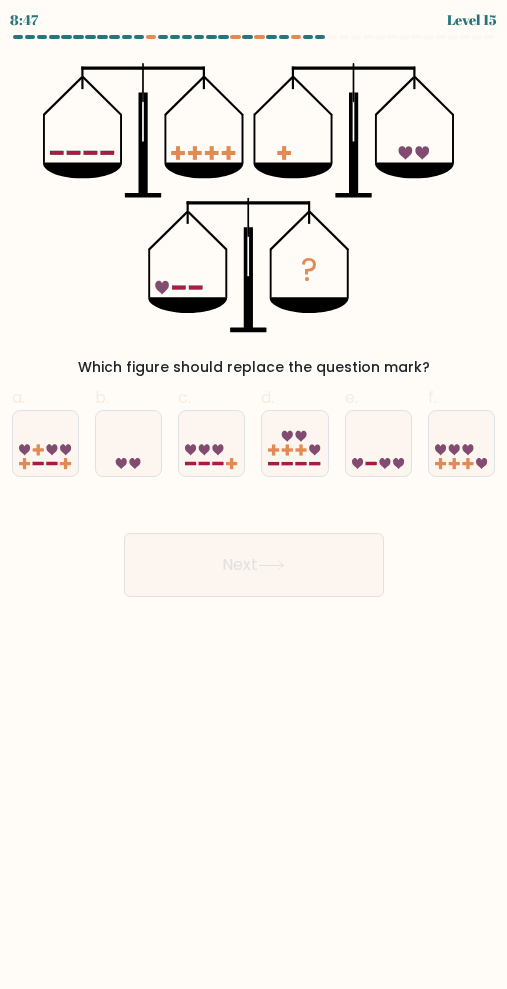 click at bounding box center (378, 444) 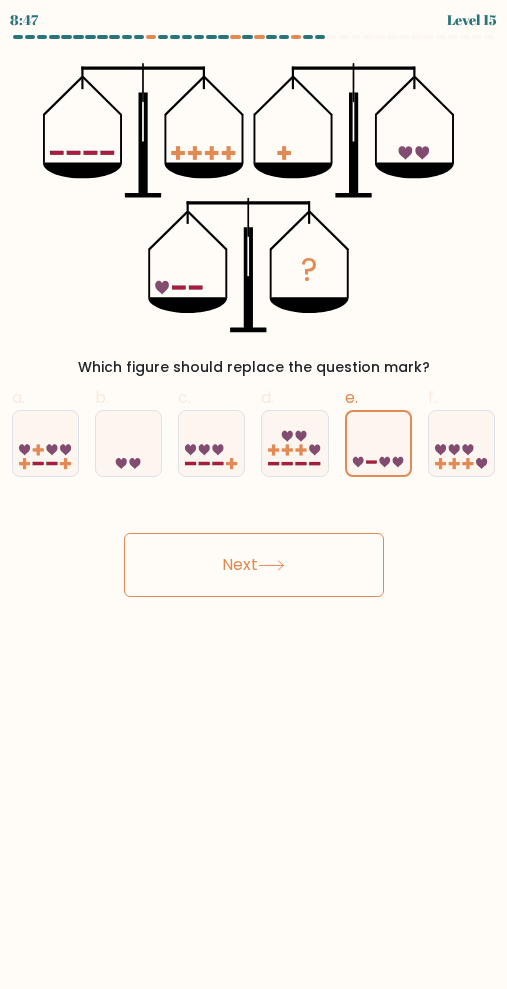 click on "Next" at bounding box center [254, 565] 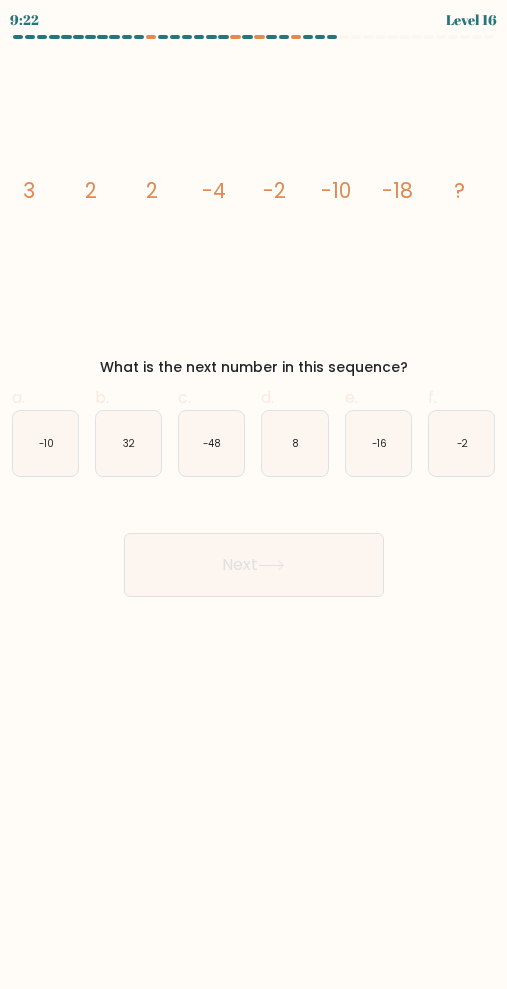 click on "Next" at bounding box center (253, 541) 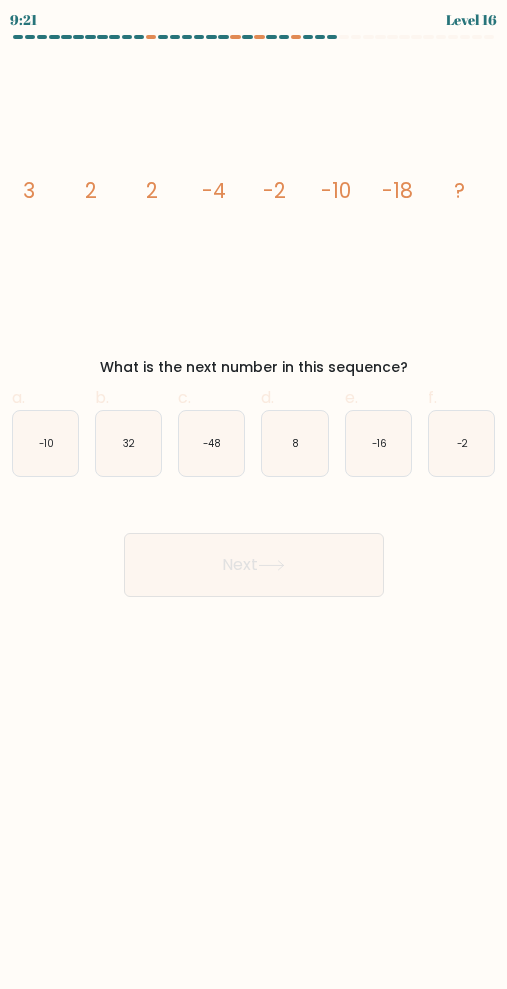 click on "-48" at bounding box center (213, 443) 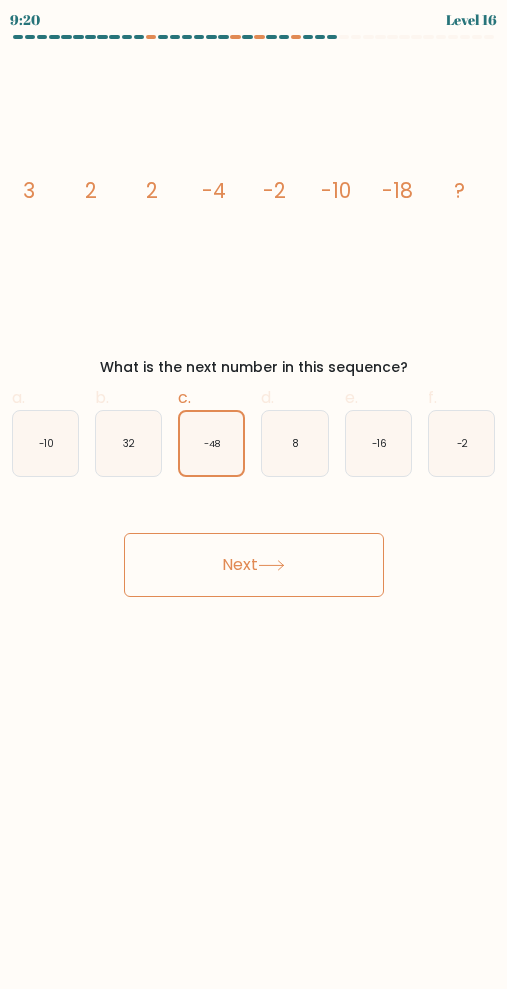 click on "Next" at bounding box center [254, 565] 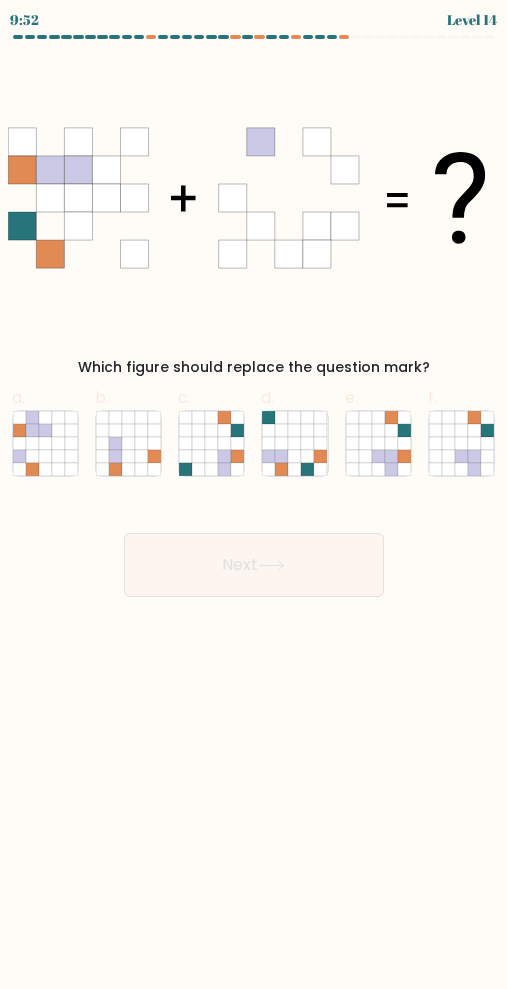 click at bounding box center [391, 443] 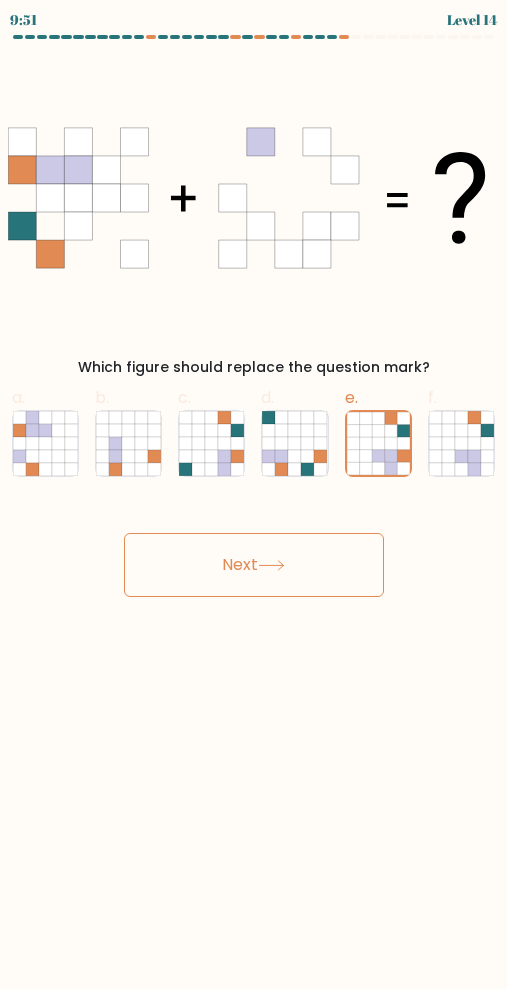 click on "Next" at bounding box center (254, 565) 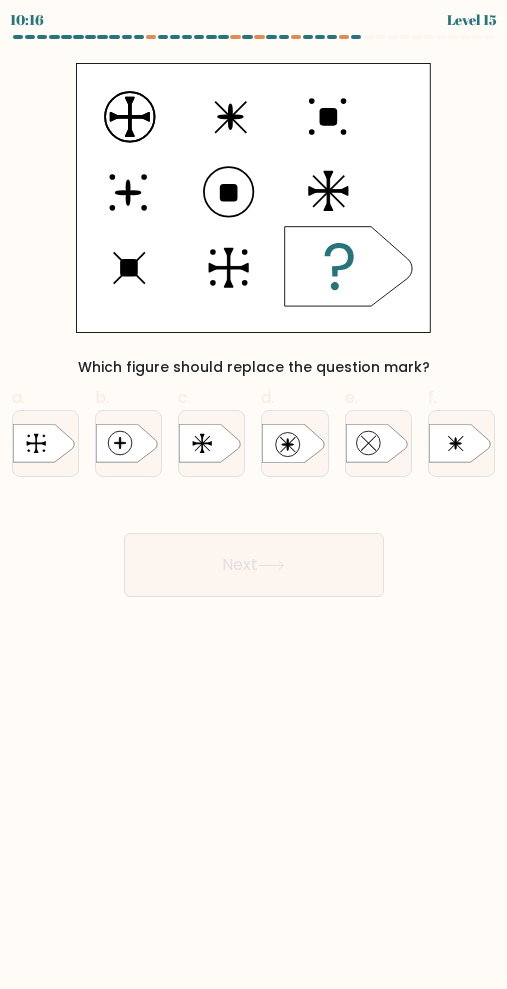 click at bounding box center (288, 445) 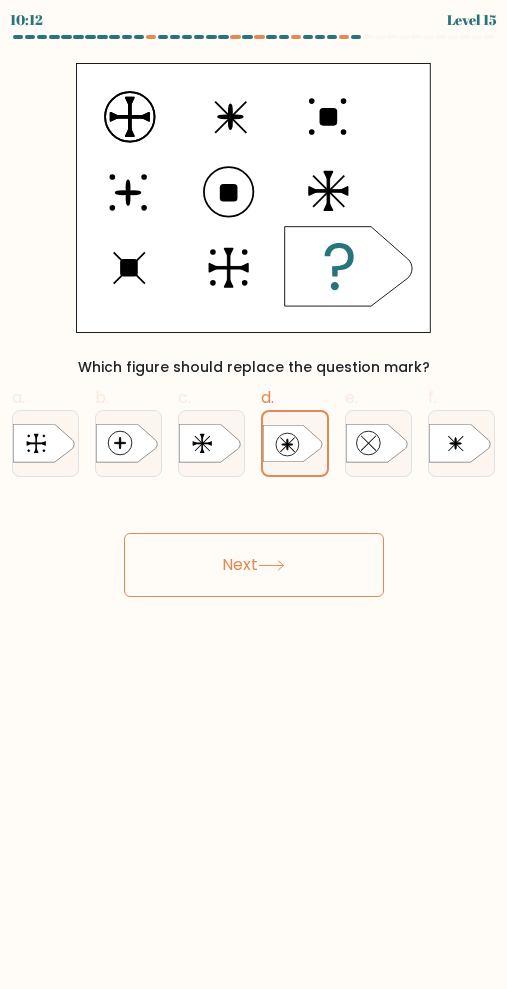 click on "Next" at bounding box center [254, 565] 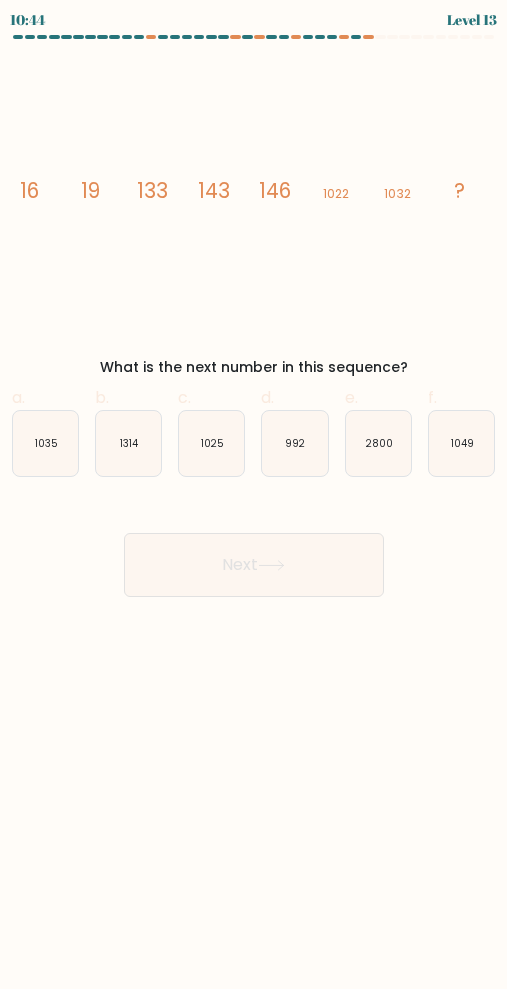 click on "1049" at bounding box center [461, 443] 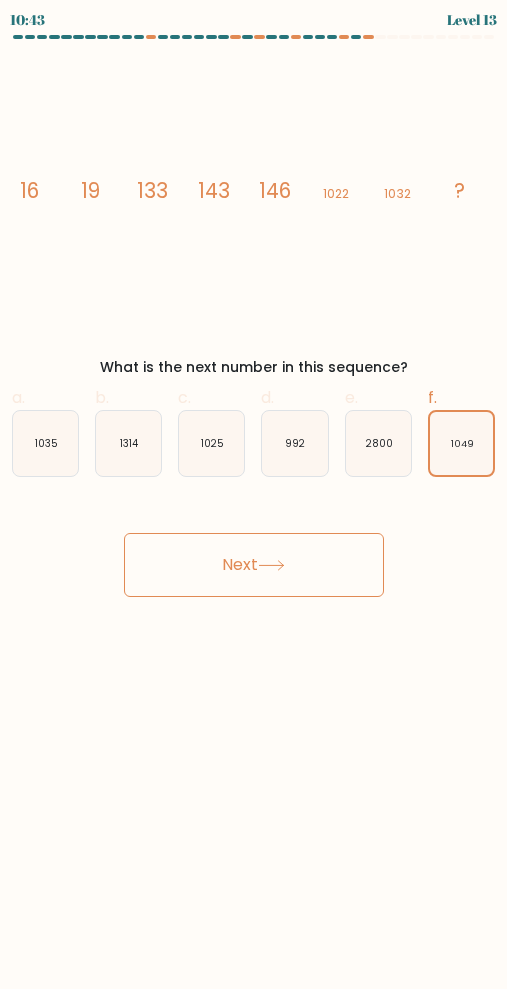 click on "Next" at bounding box center (254, 565) 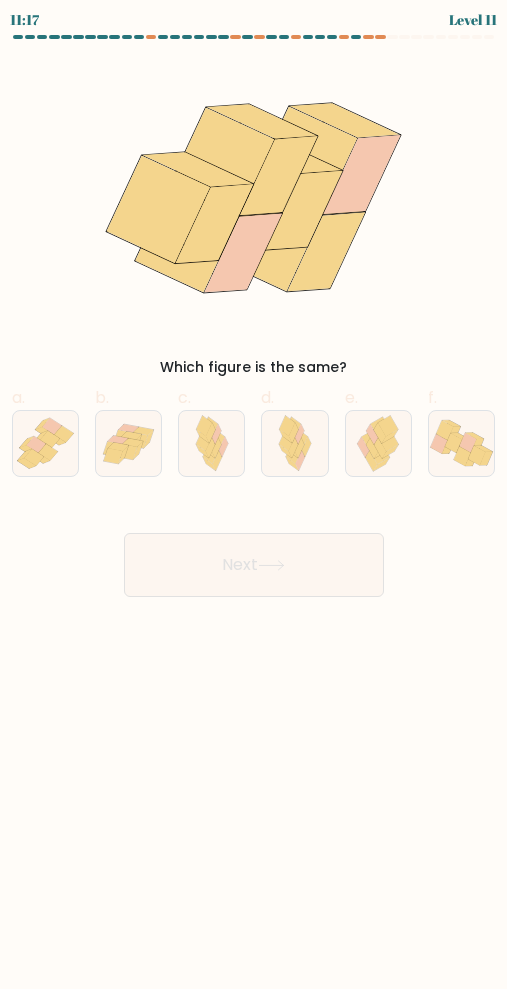 click at bounding box center (461, 443) 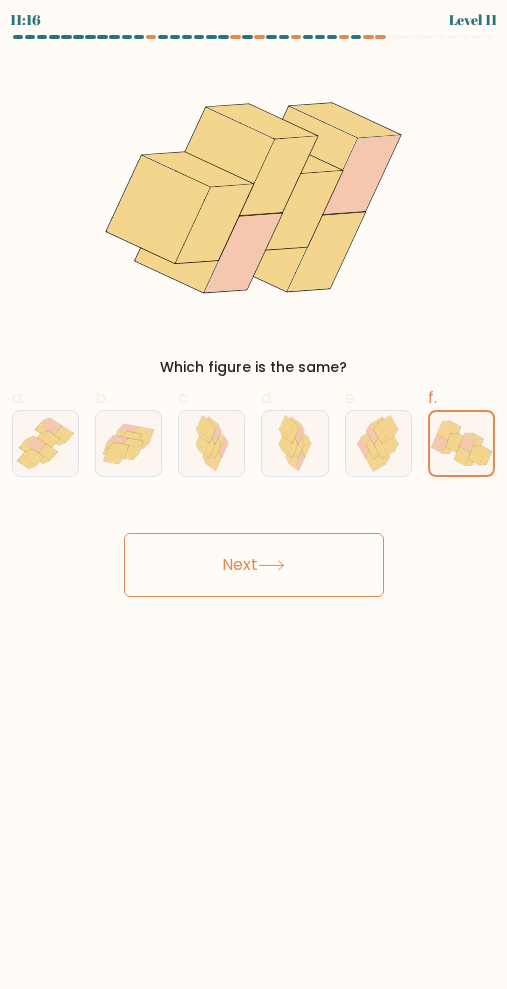 click on "Next" at bounding box center [254, 565] 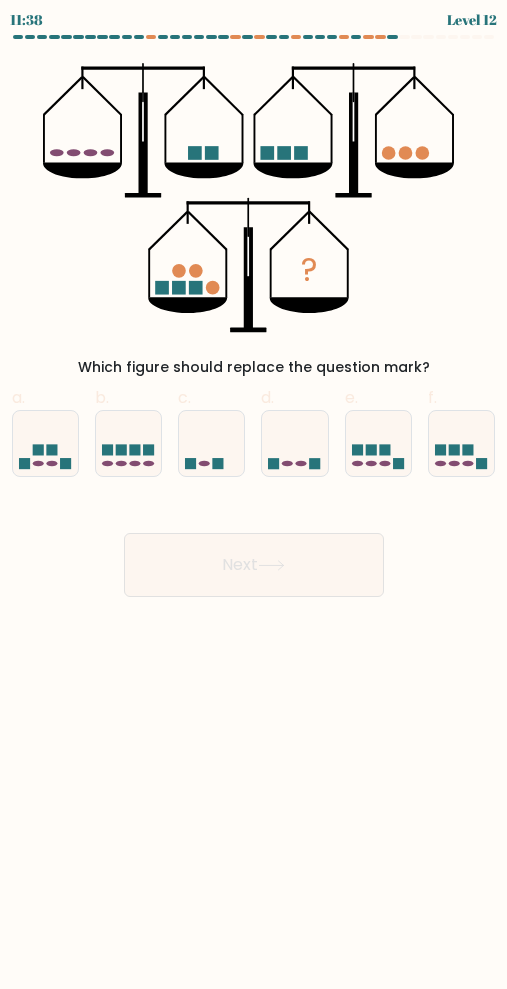 click at bounding box center (128, 444) 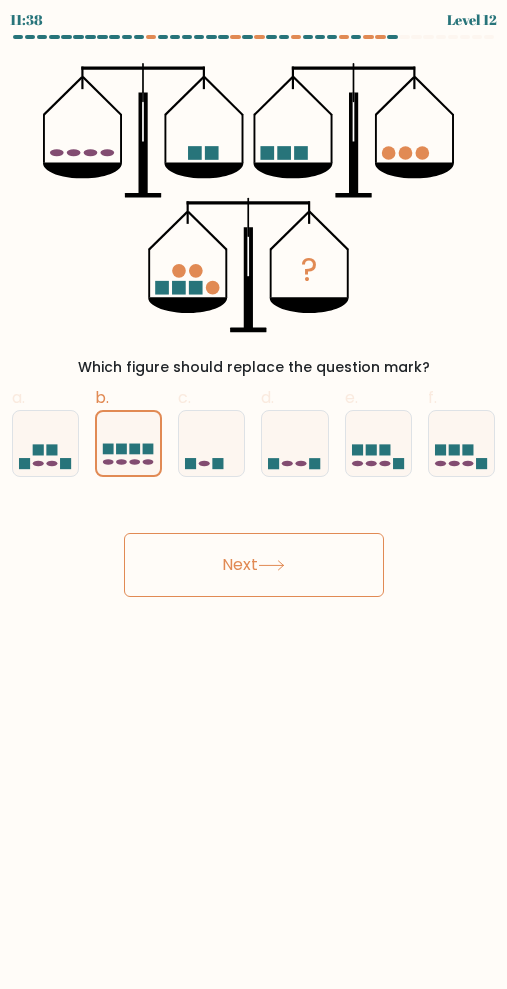 click on "Next" at bounding box center (254, 565) 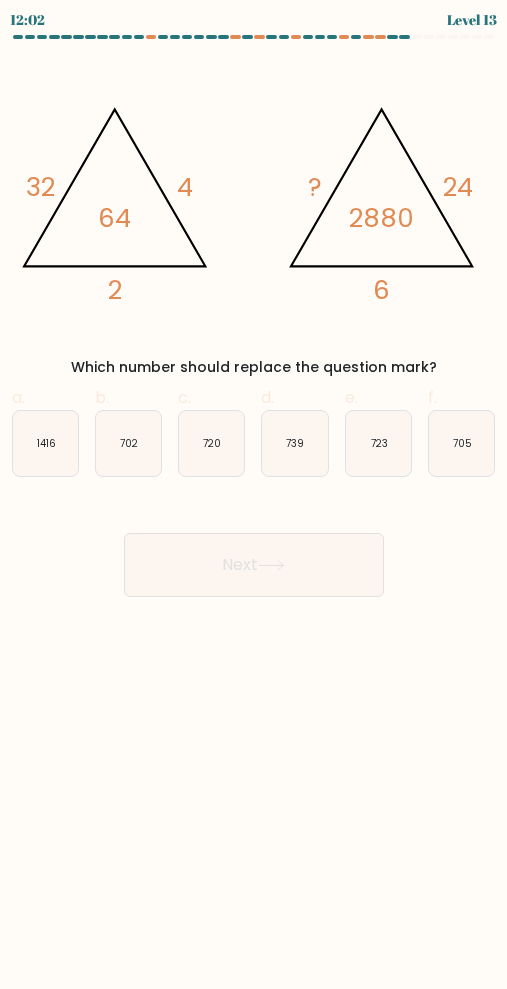 click on "720" at bounding box center [211, 443] 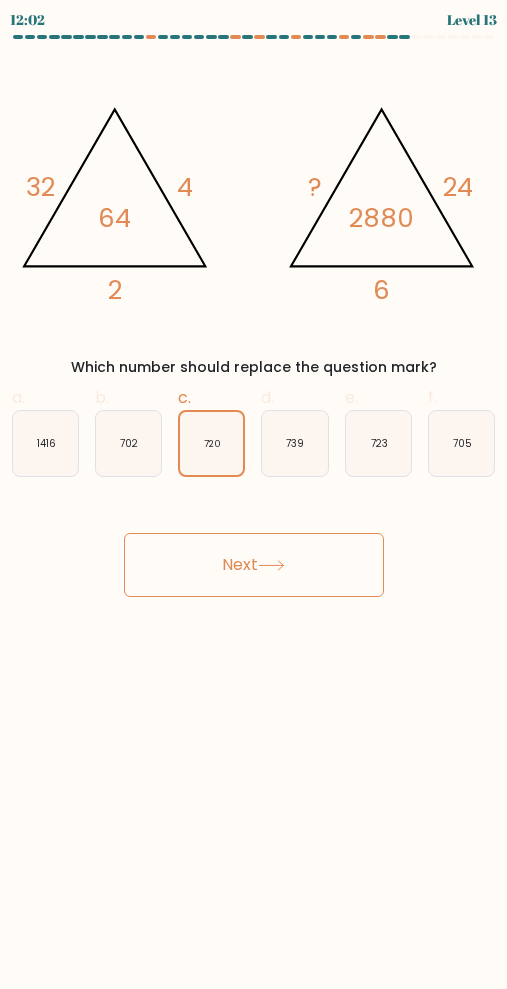 click on "Next" at bounding box center [254, 565] 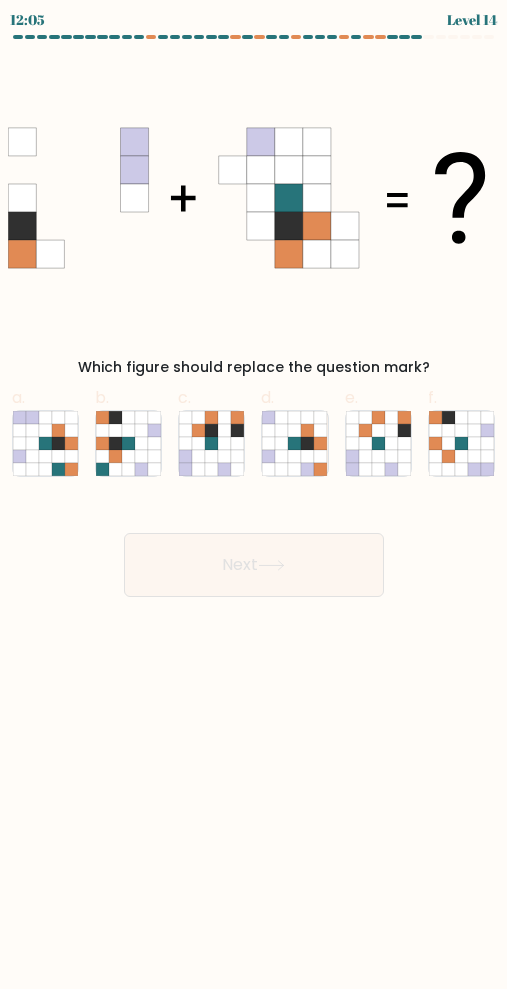 click at bounding box center (211, 443) 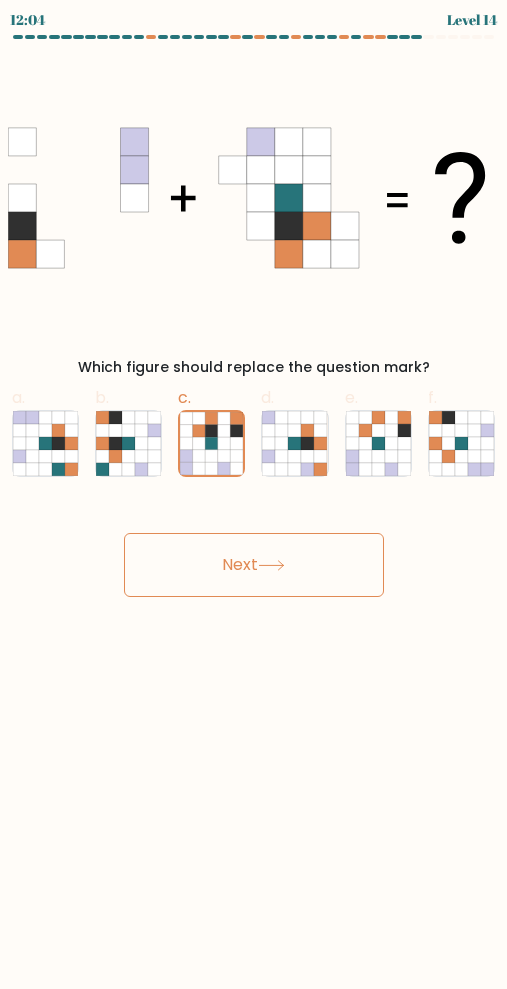 click on "Next" at bounding box center [254, 565] 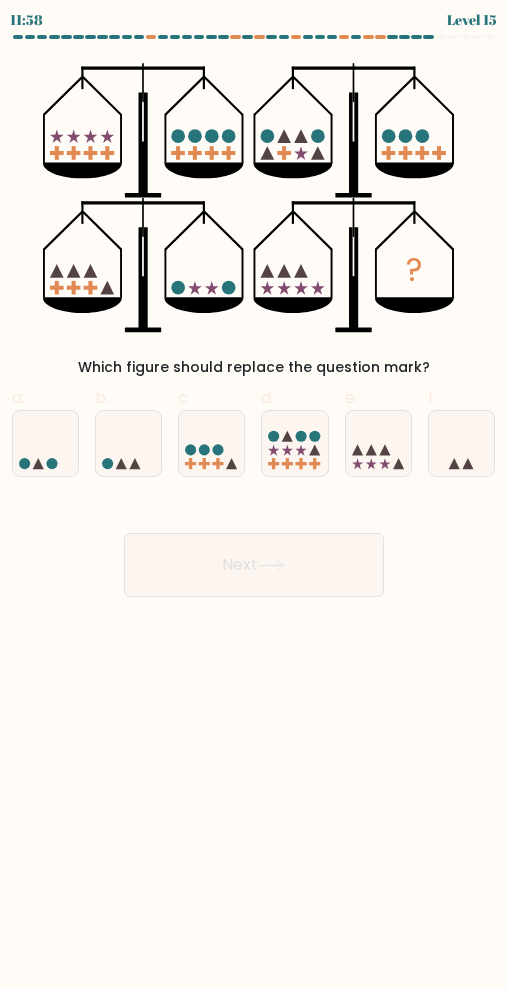 click at bounding box center (294, 444) 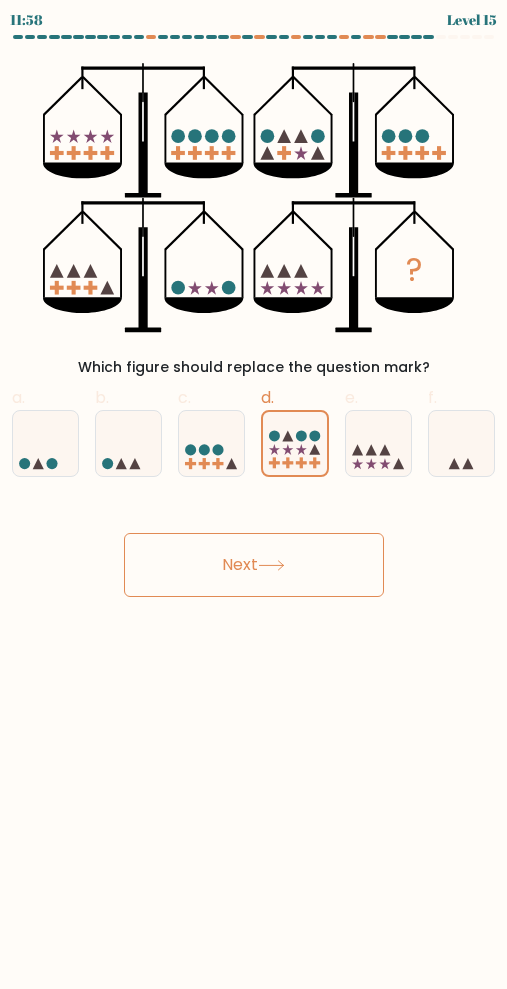 click on "Next" at bounding box center [254, 565] 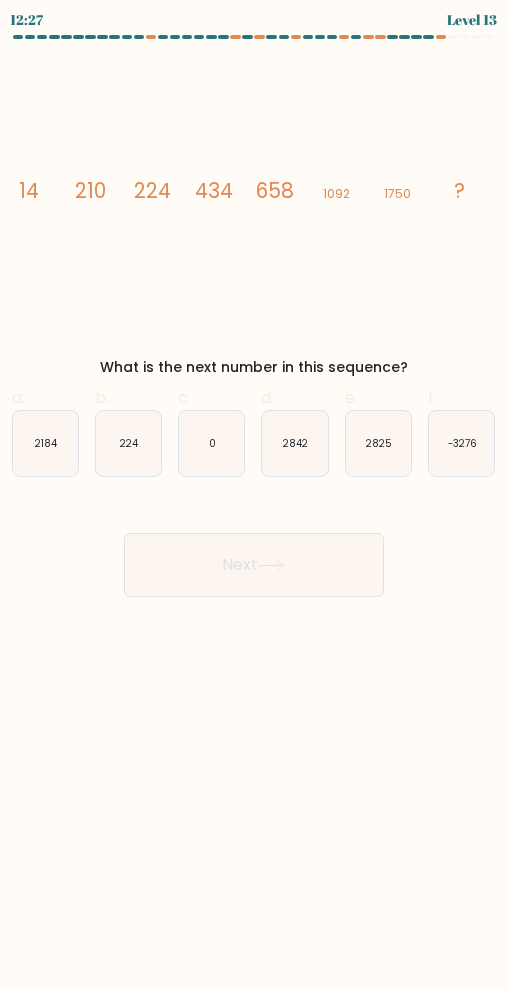 click on "2842" at bounding box center (294, 443) 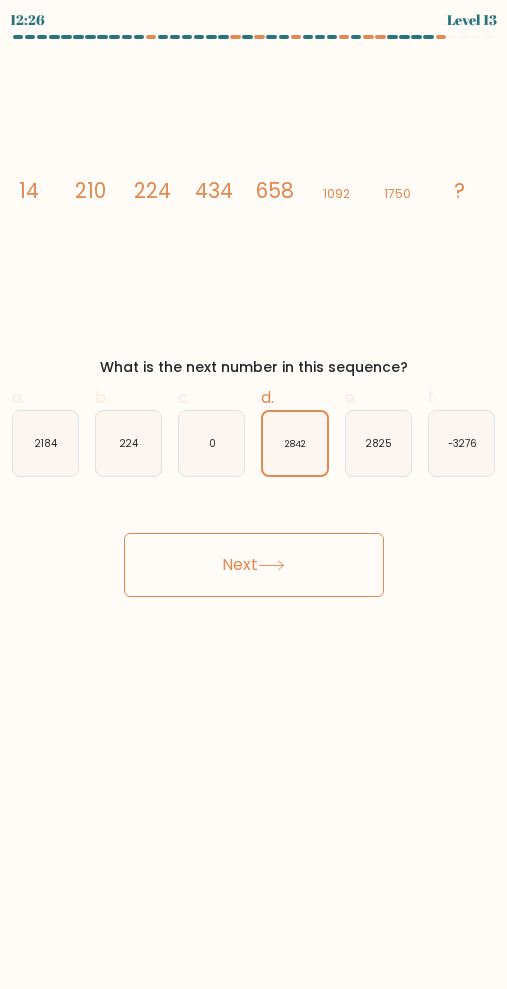 click on "Next" at bounding box center (254, 565) 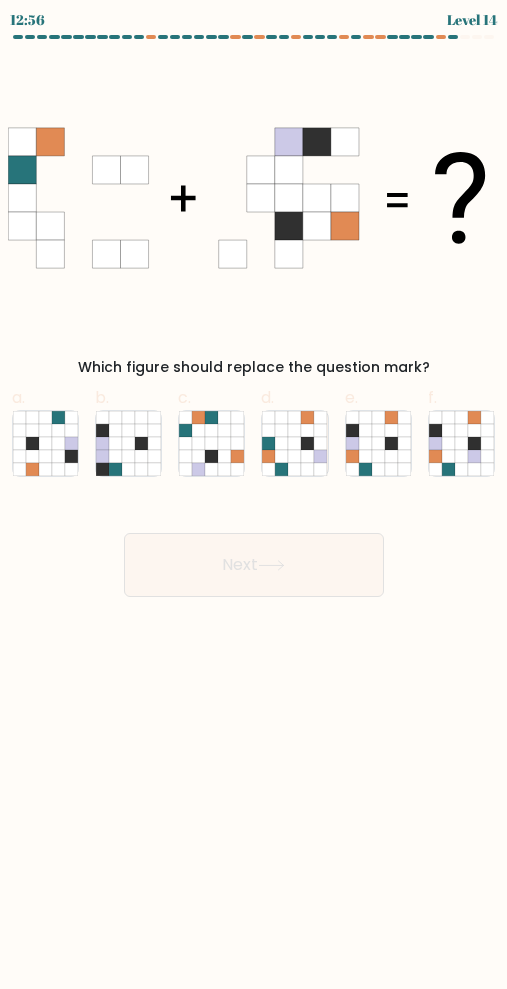 click at bounding box center [282, 443] 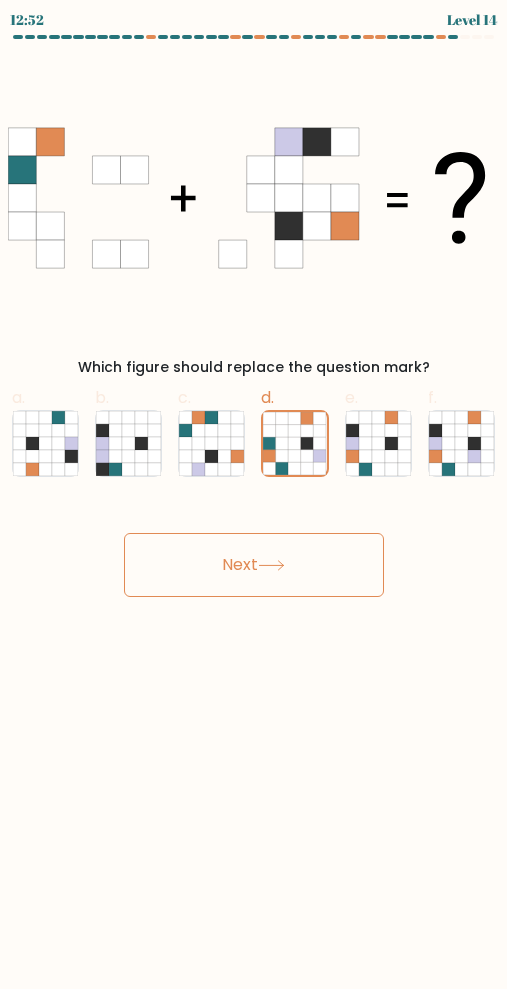 click at bounding box center (378, 456) 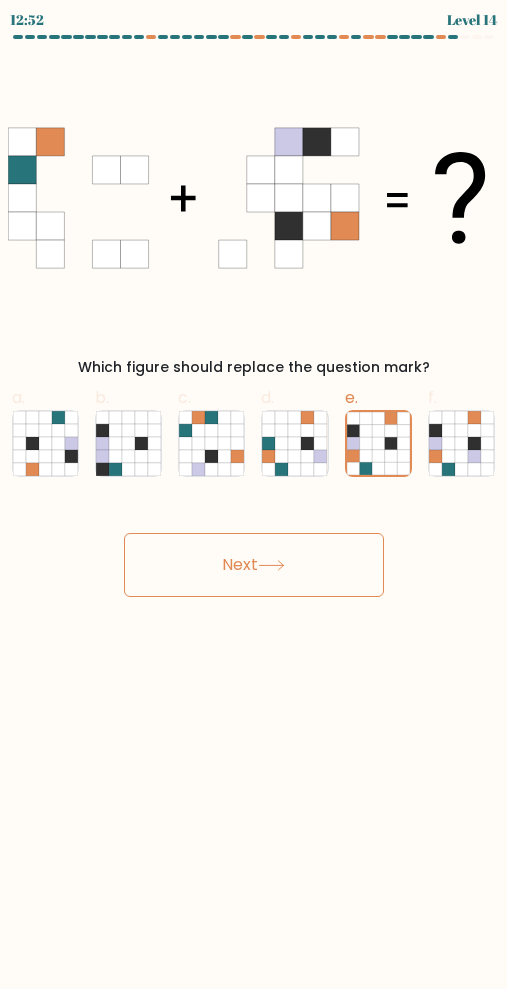 click on "Next" at bounding box center (254, 565) 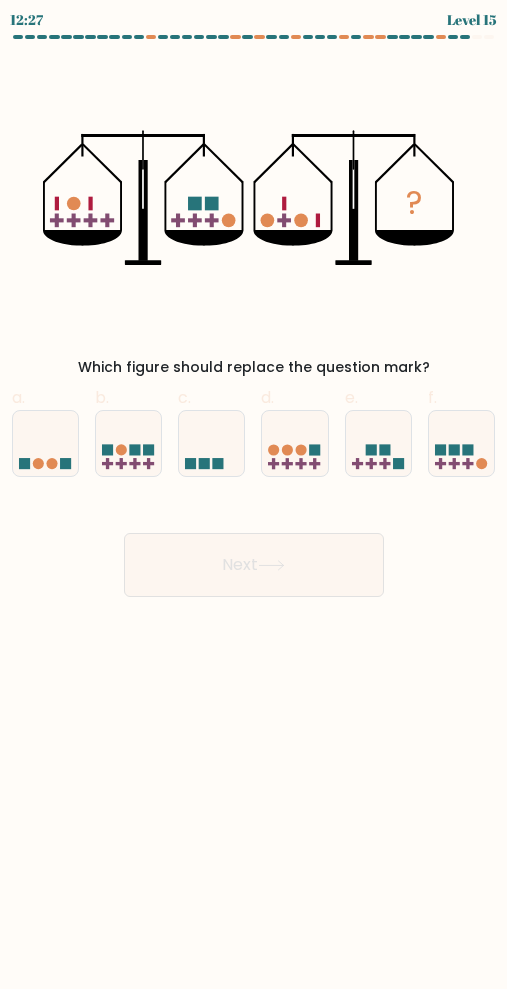 click at bounding box center (294, 444) 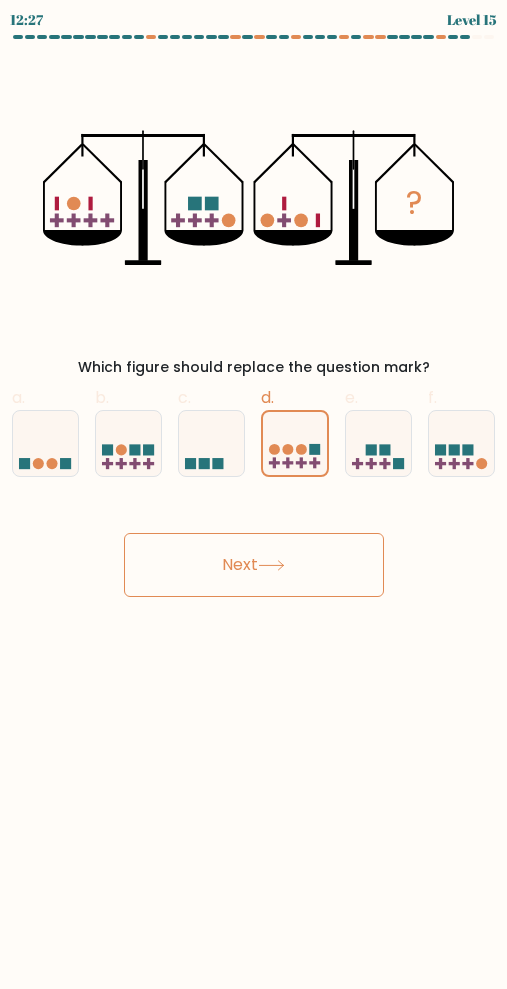 click on "Next" at bounding box center (254, 565) 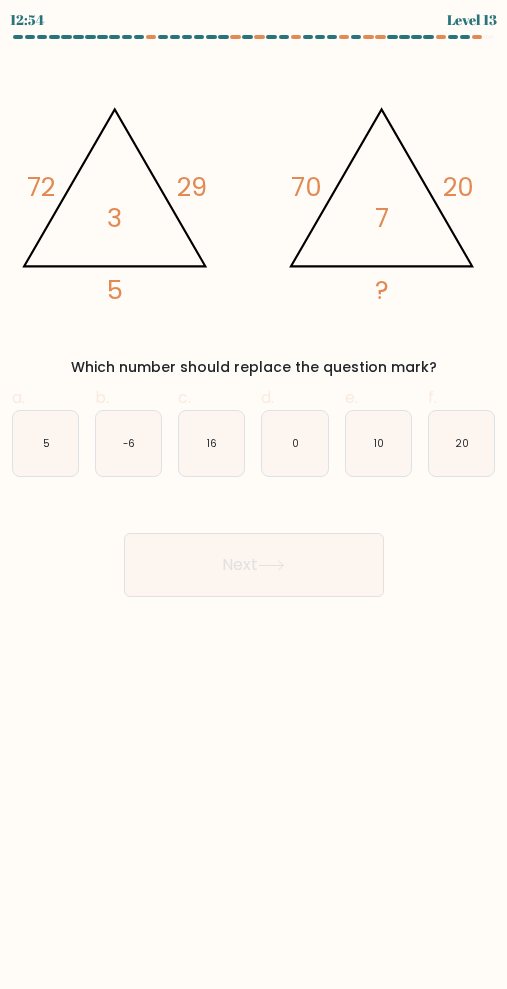 click on "10" at bounding box center (378, 443) 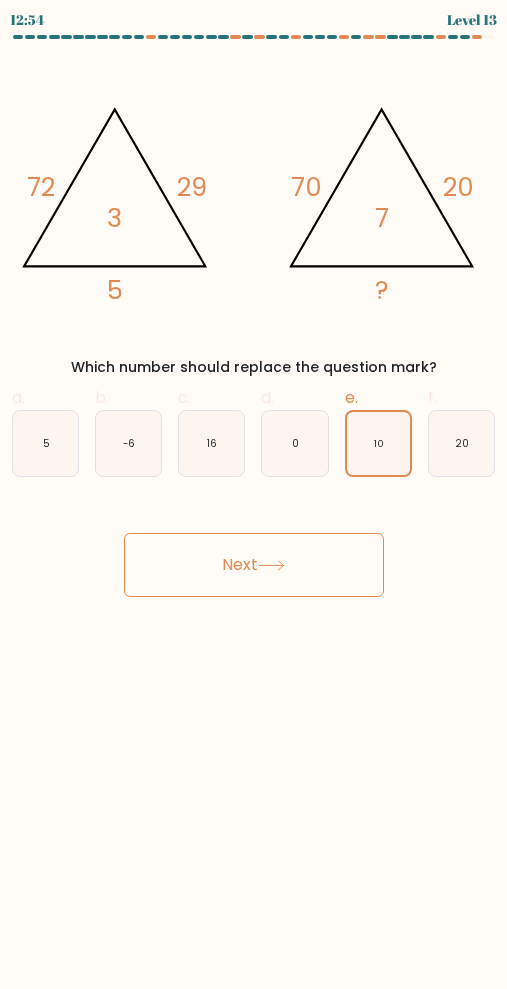 click on "Next" at bounding box center (254, 565) 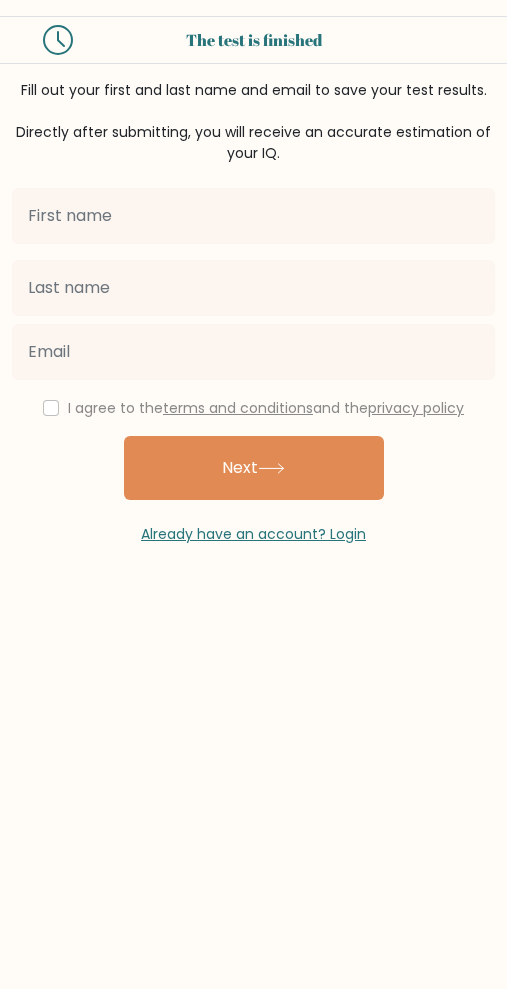 scroll, scrollTop: 0, scrollLeft: 0, axis: both 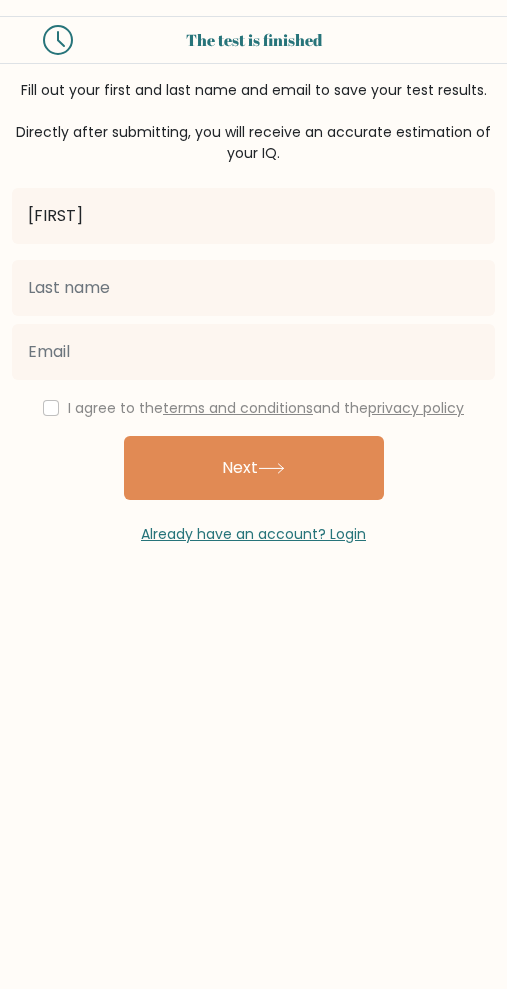 type on "[FIRST]" 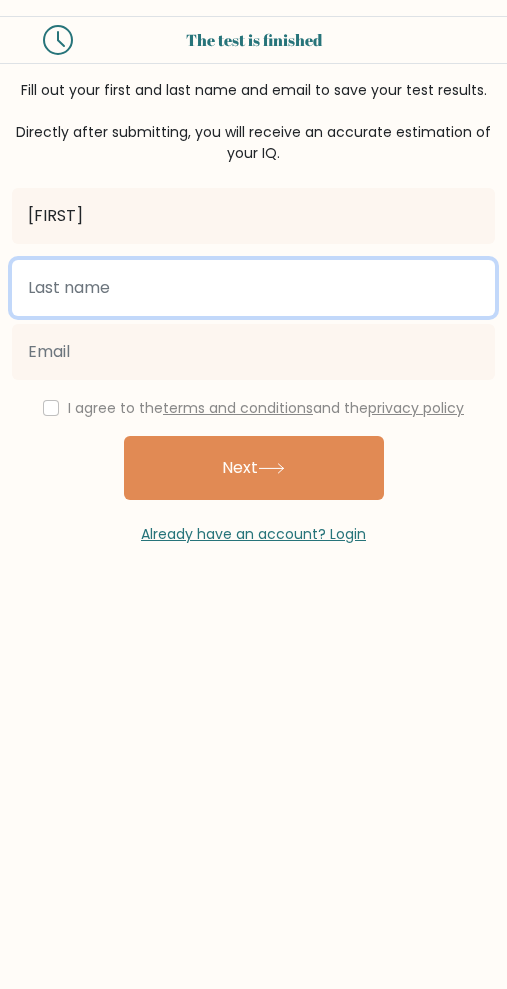 click at bounding box center (253, 288) 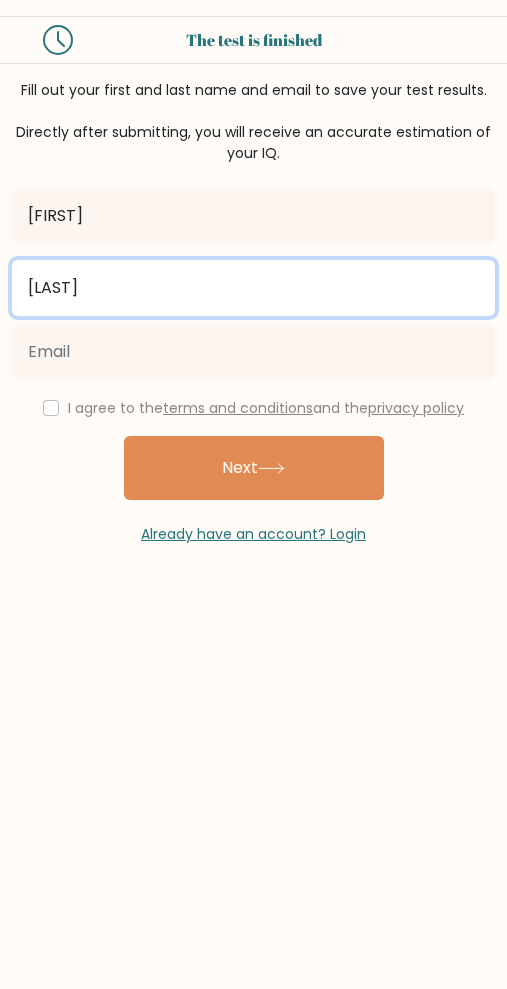 type on "[LAST]" 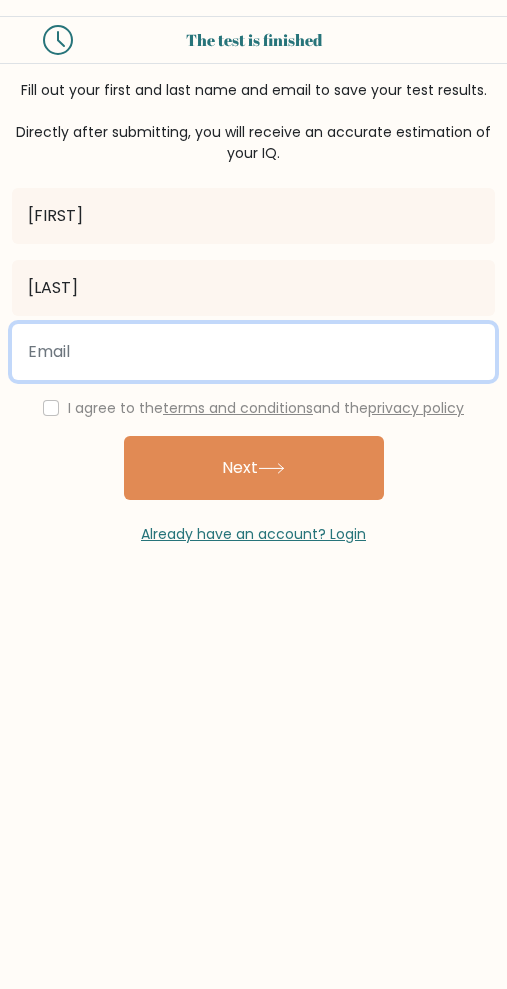 click at bounding box center (253, 352) 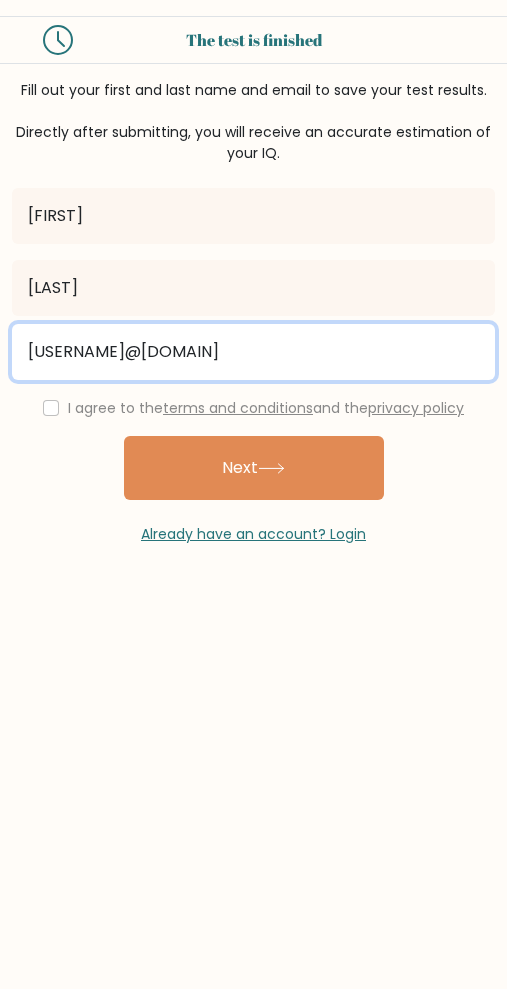 type on "[USERNAME]@[DOMAIN]" 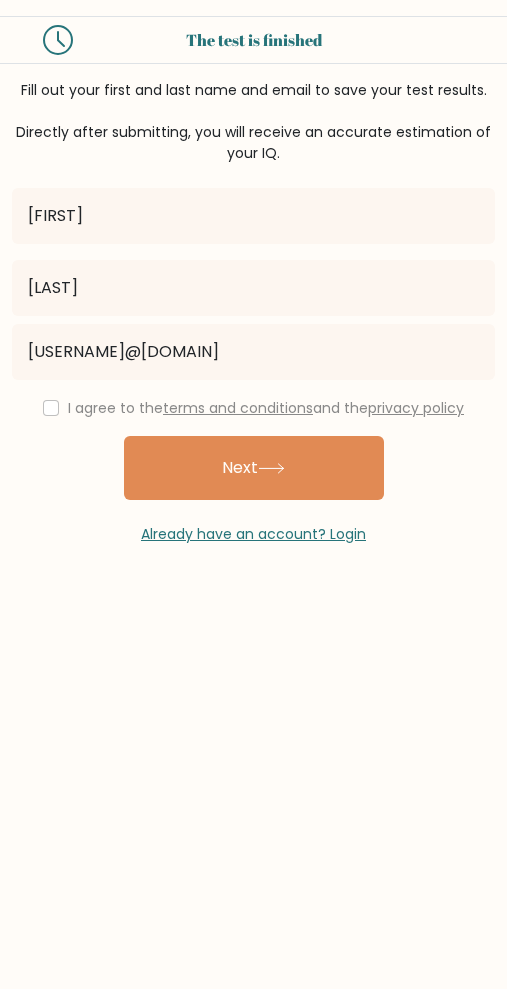 click at bounding box center [51, 408] 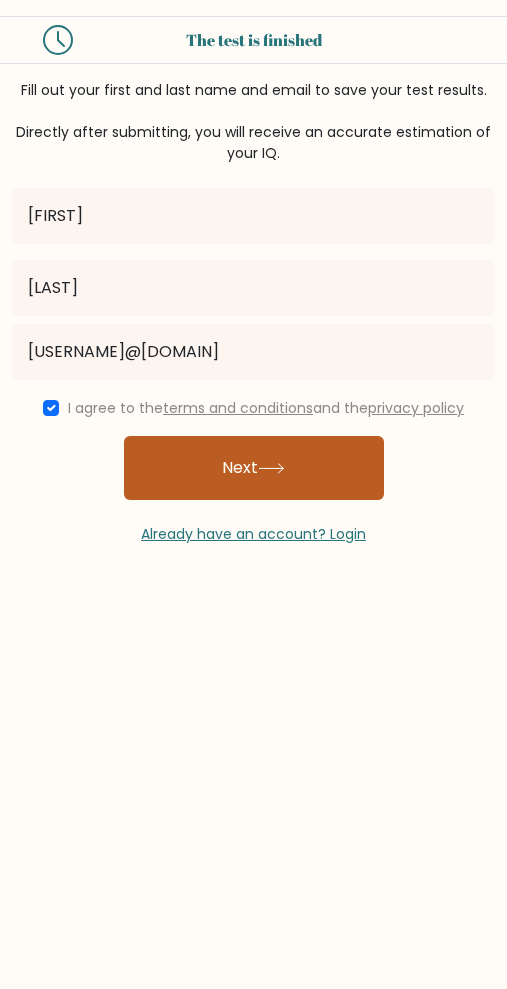click on "Next" at bounding box center [254, 468] 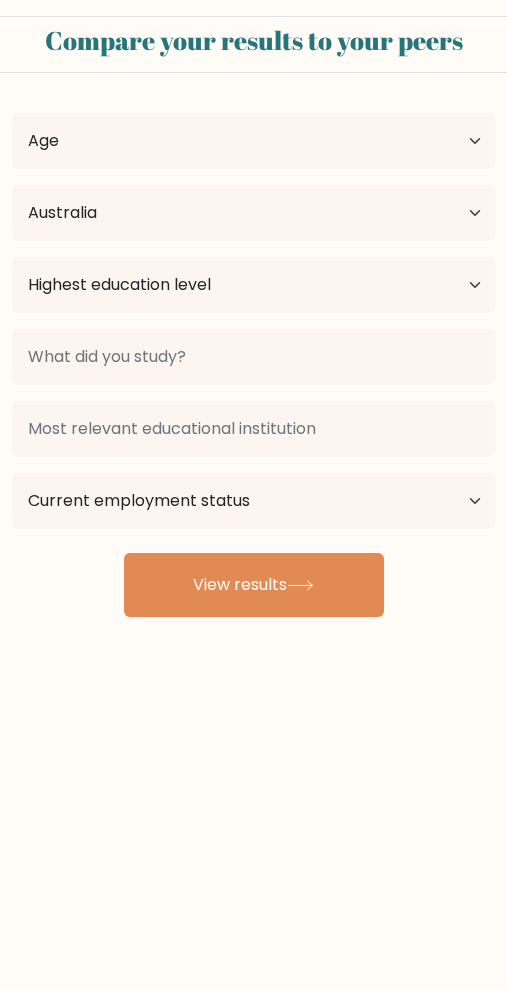 scroll, scrollTop: 0, scrollLeft: 0, axis: both 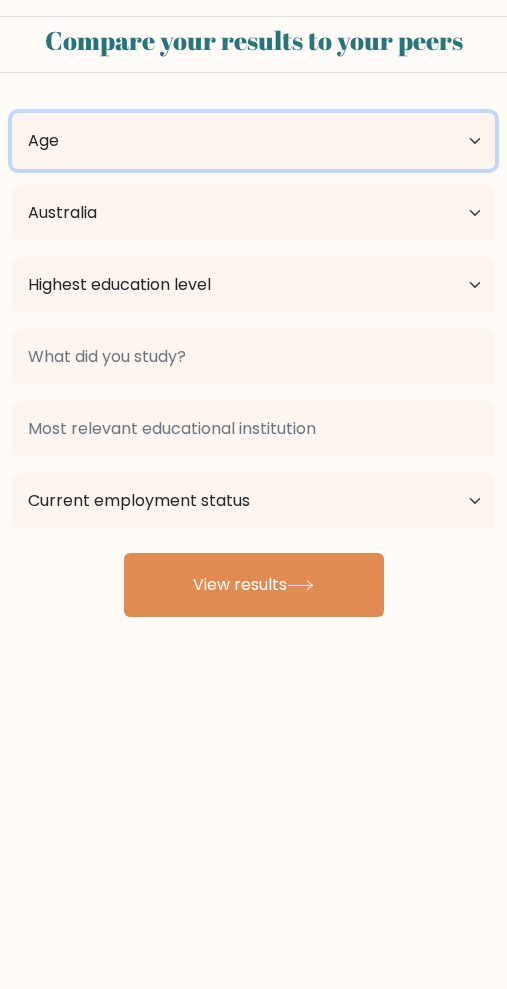 click on "Age
Under 18 years old
18-24 years old
25-34 years old
35-44 years old
45-54 years old
55-64 years old
65 years old and above" at bounding box center (253, 141) 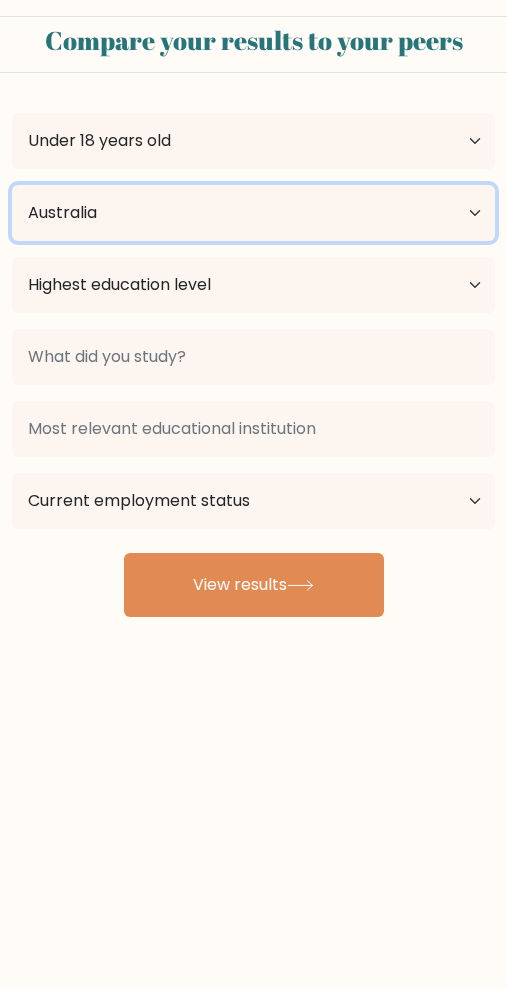 click on "Country
Afghanistan
Albania
Algeria
American Samoa
Andorra
Angola
Anguilla
Antarctica
Antigua and Barbuda
Argentina
Armenia
Aruba
Australia
Austria
Azerbaijan
Bahamas
Bahrain
Bangladesh
Barbados
Belarus
Belgium
Belize
Benin
Bermuda
Bhutan
Bolivia
Bonaire, Sint Eustatius and Saba
Bosnia and Herzegovina
Botswana
Bouvet Island
Brazil
British Indian Ocean Territory
Brunei
Bulgaria
Burkina Faso
Burundi
Cabo Verde
Cambodia
Cameroon
Canada
Cayman Islands
Central African Republic
Chad
Chile
China
Christmas Island
Cocos (Keeling) Islands
Colombia
Comoros
Congo
Congo (the Democratic Republic of the)
Cook Islands
Costa Rica
Côte d'Ivoire
Croatia
Cuba" at bounding box center [253, 213] 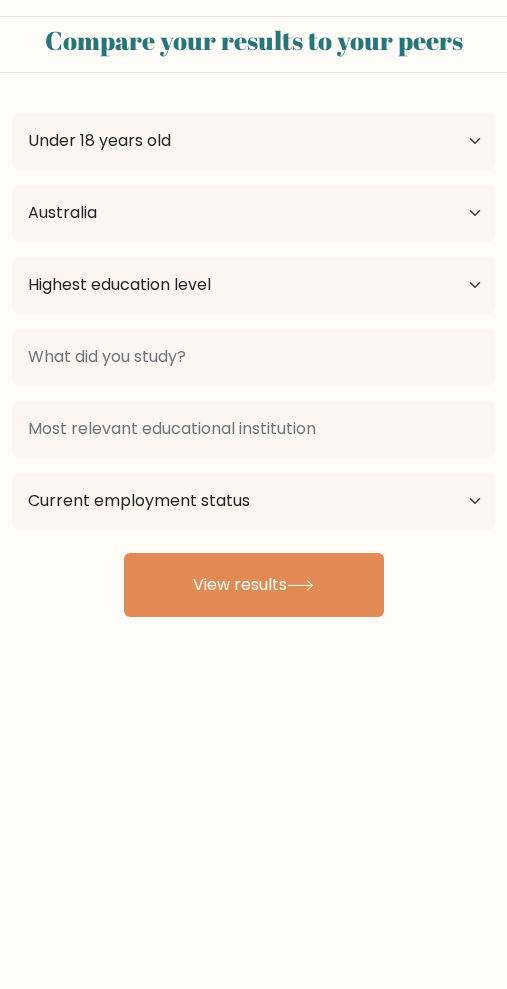 click on "Highest education level
No schooling
Primary
Lower Secondary
Upper Secondary
Occupation Specific
Bachelor's degree
Master's degree
Doctoral degree" at bounding box center (253, 285) 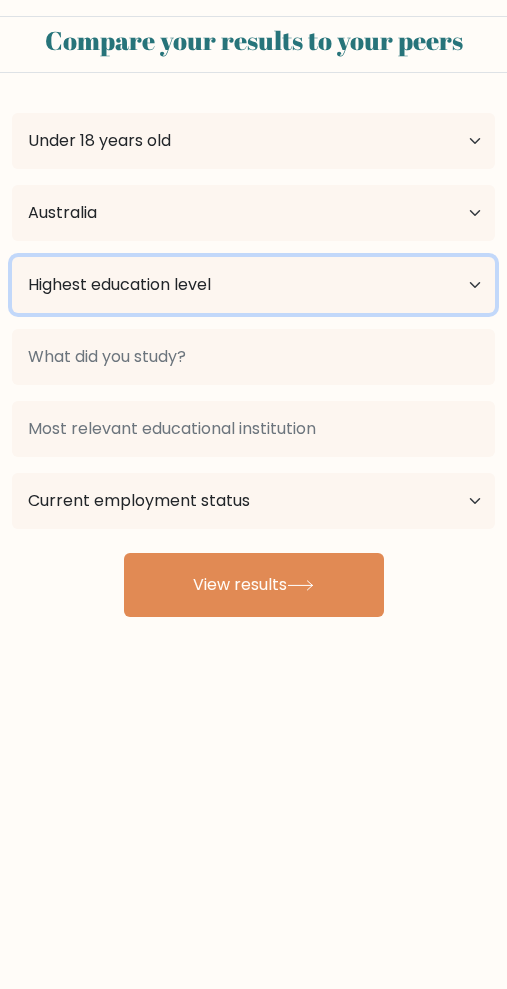 select on "primary" 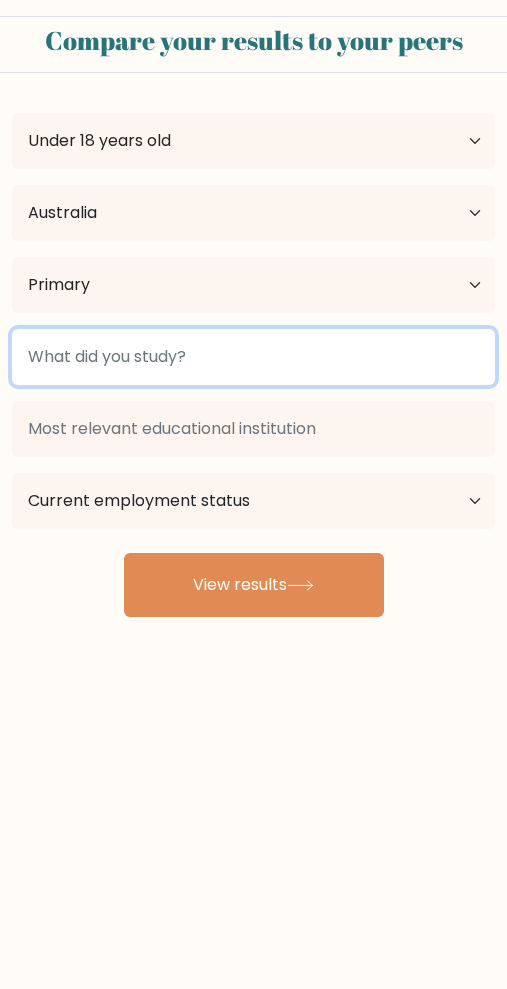 click at bounding box center [253, 357] 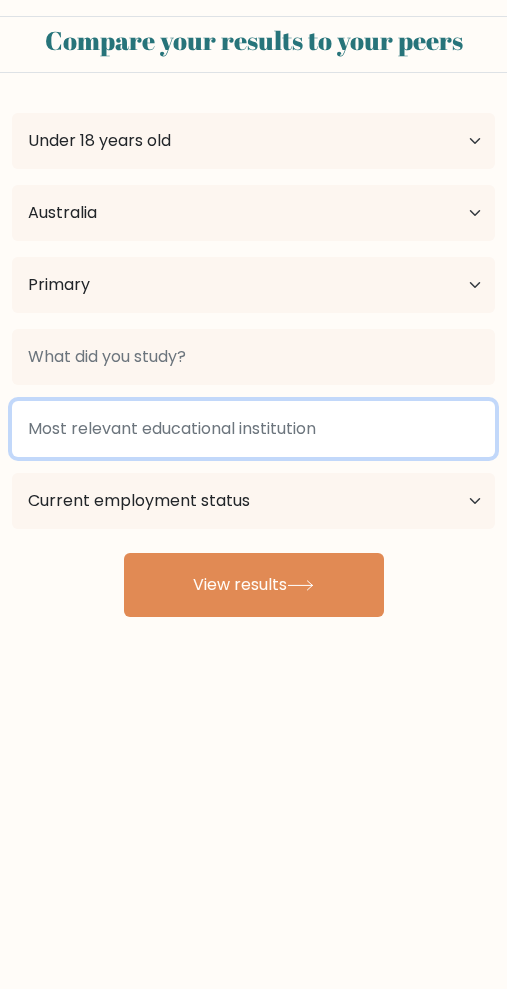 click at bounding box center (253, 429) 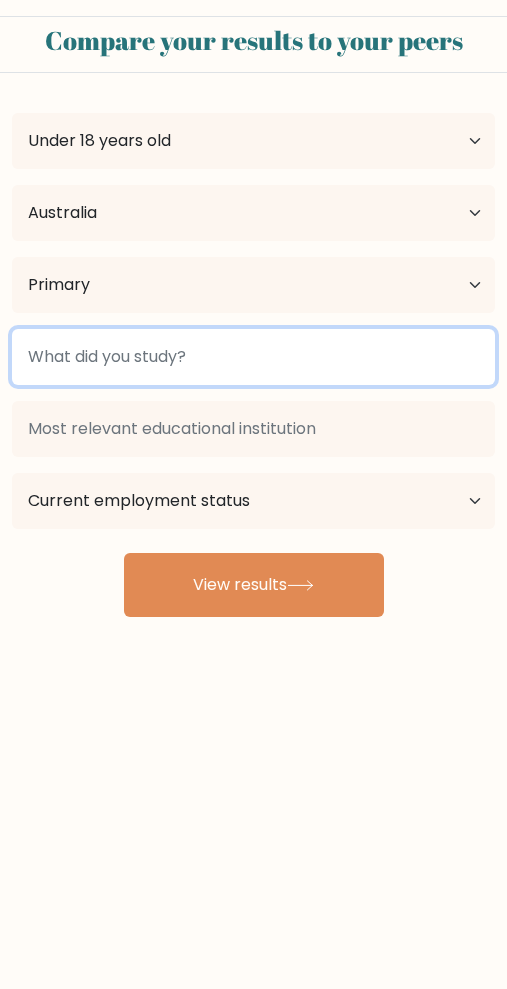 click at bounding box center [253, 357] 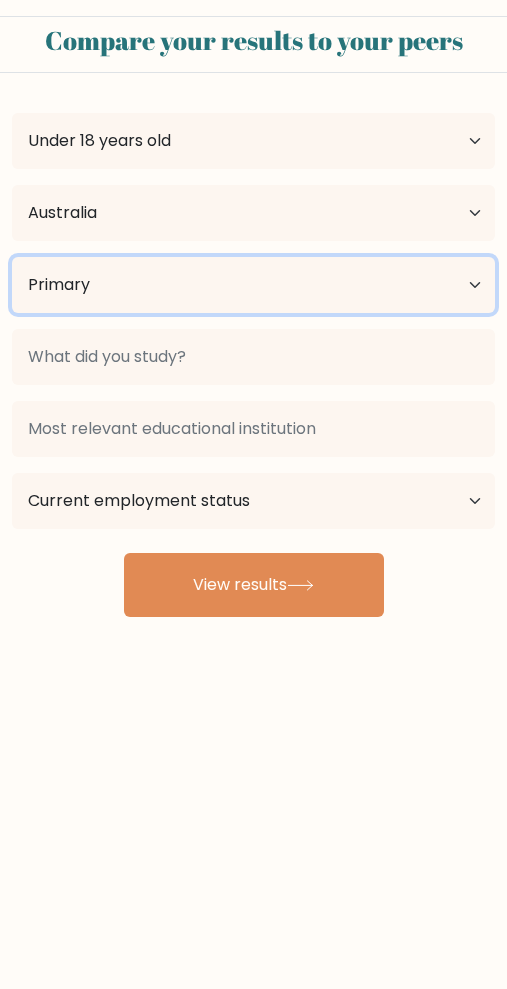 click on "Highest education level
No schooling
Primary
Lower Secondary
Upper Secondary
Occupation Specific
Bachelor's degree
Master's degree
Doctoral degree" at bounding box center [253, 285] 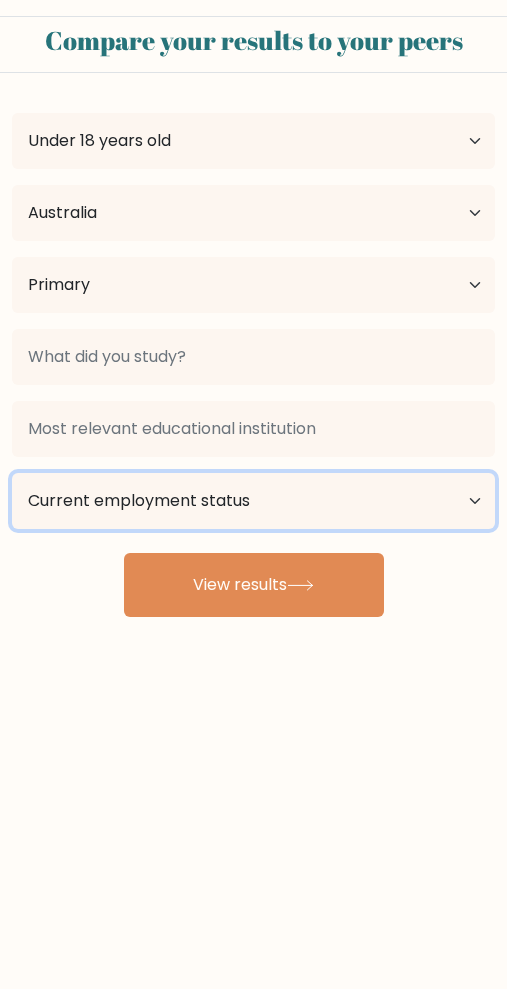 click on "Current employment status
Employed
Student
Retired
Other / prefer not to answer" at bounding box center [253, 501] 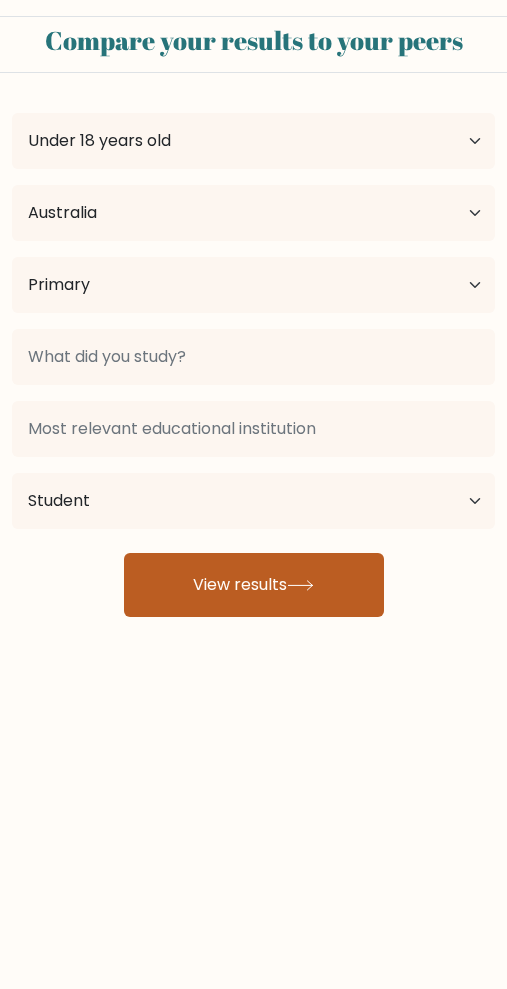click on "View results" at bounding box center [254, 585] 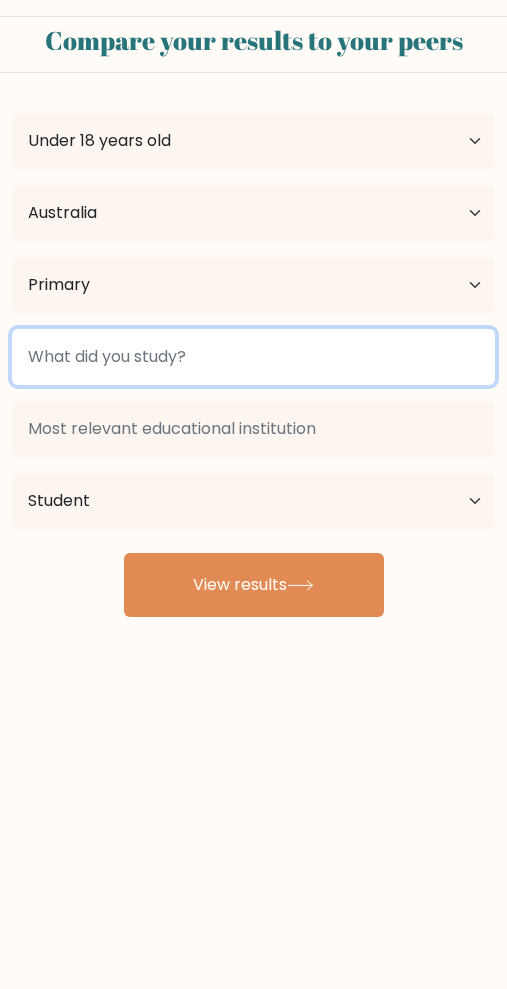 click at bounding box center [253, 357] 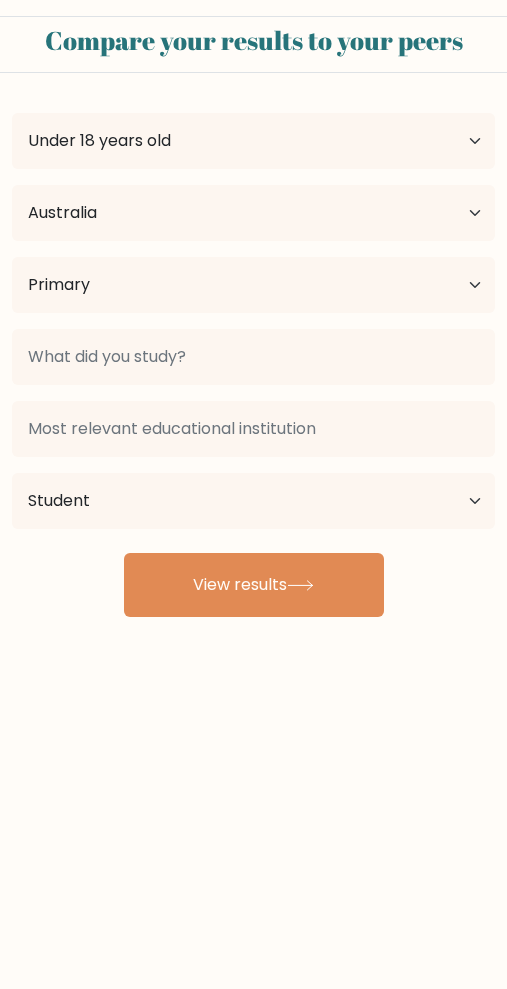 click on "Compare your results to your peers
[PERSON]
[LAST]
Age
Under 18 years old
18-24 years old
25-34 years old
35-44 years old
45-54 years old
55-64 years old
65 years old and above
Country
Afghanistan
Albania
Algeria
American Samoa
Andorra
Angola
Anguilla
Antarctica
Antigua and Barbuda
Argentina
Armenia
Aruba" at bounding box center [253, 379] 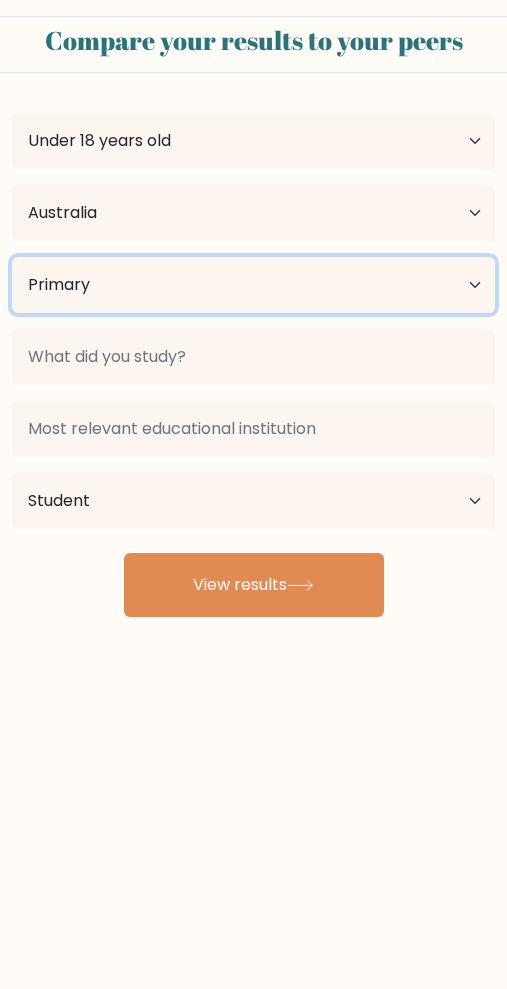 click on "Highest education level
No schooling
Primary
Lower Secondary
Upper Secondary
Occupation Specific
Bachelor's degree
Master's degree
Doctoral degree" at bounding box center (253, 285) 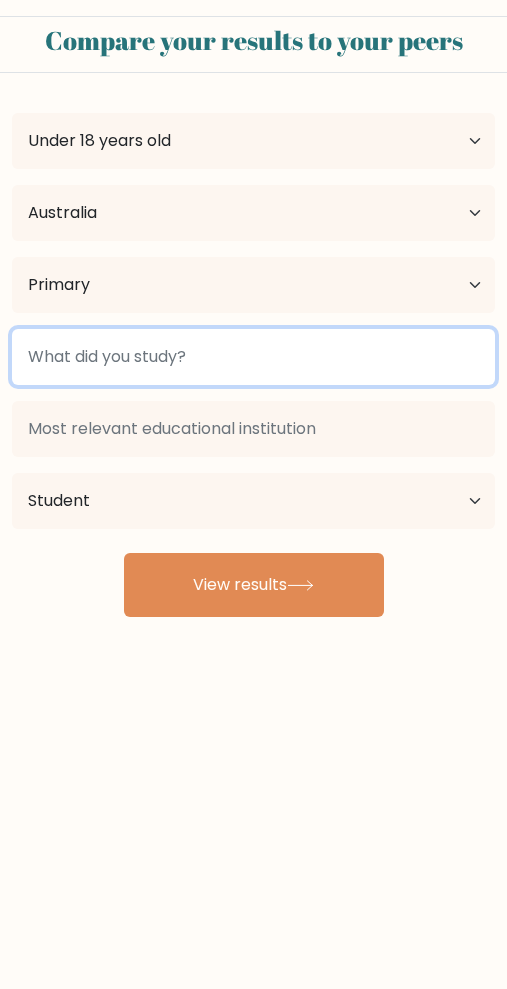 click at bounding box center [253, 357] 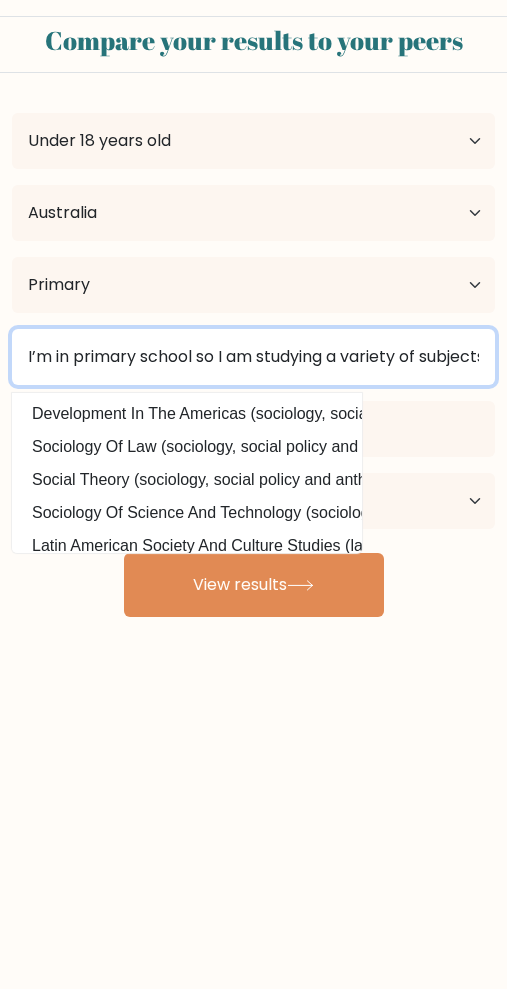 click on "I’m in primary school so I am studying a variety of subjects on the typical cocurriculum" at bounding box center [253, 357] 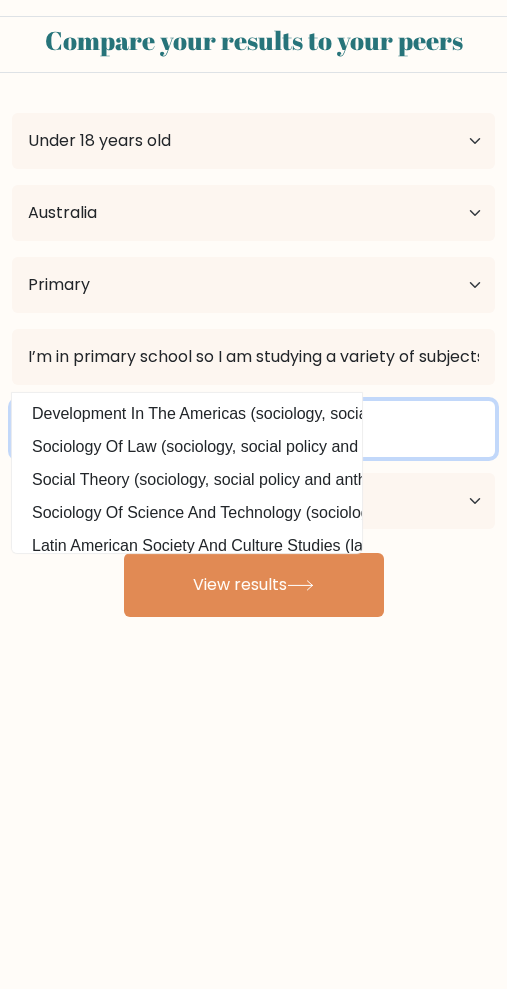click at bounding box center (253, 429) 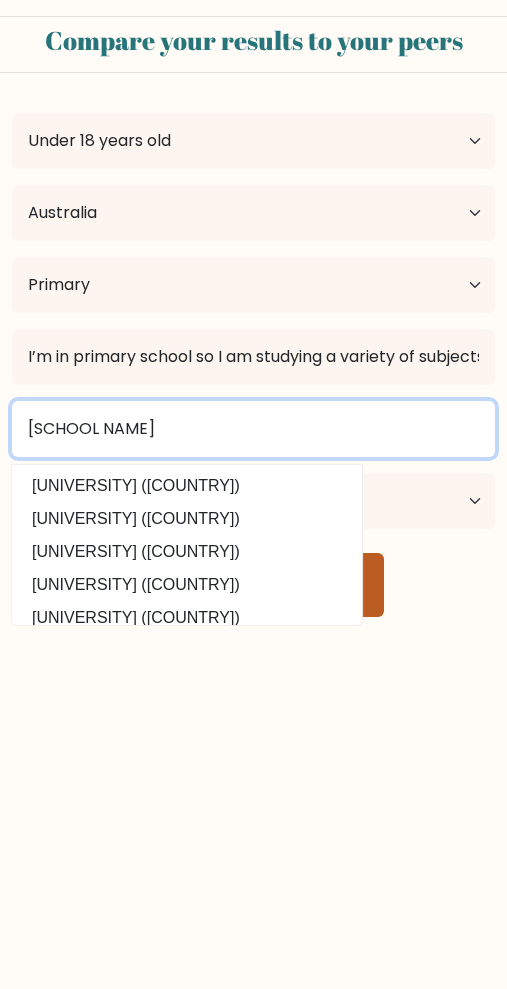 type on "[SCHOOL NAME]" 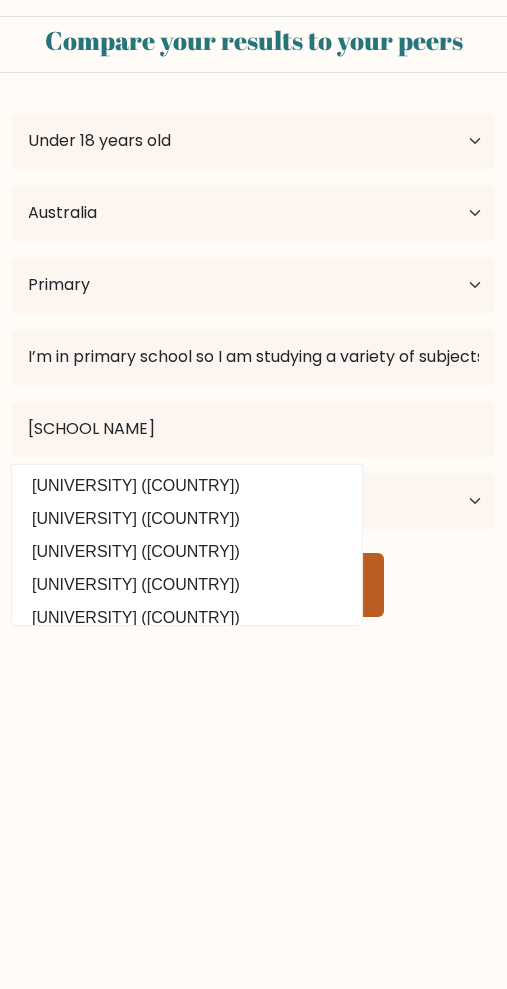 click at bounding box center (300, 585) 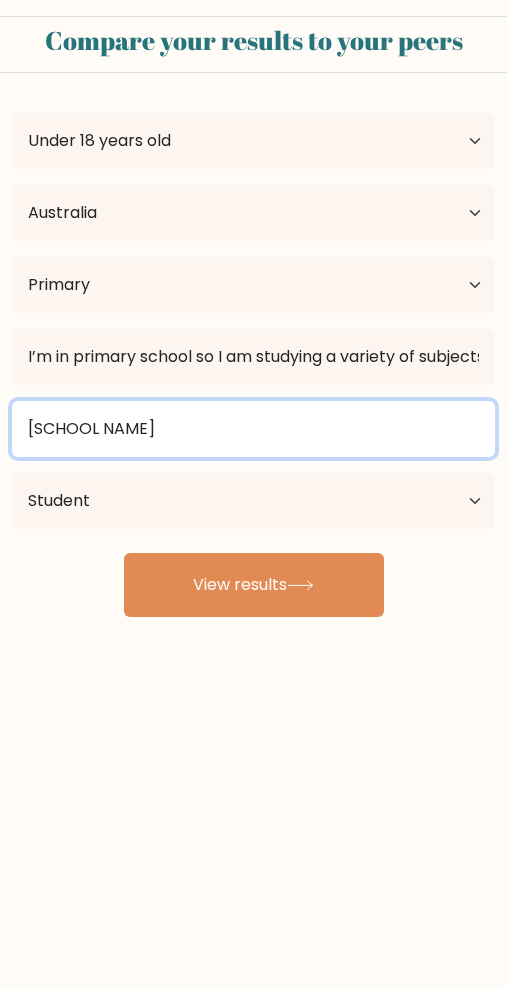 click on "[SCHOOL NAME]" at bounding box center [253, 429] 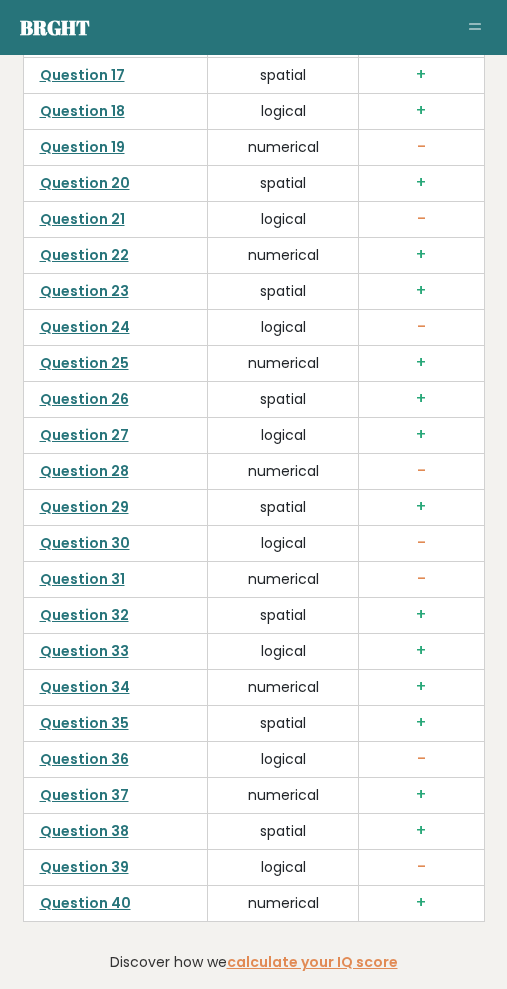 scroll, scrollTop: 5775, scrollLeft: 0, axis: vertical 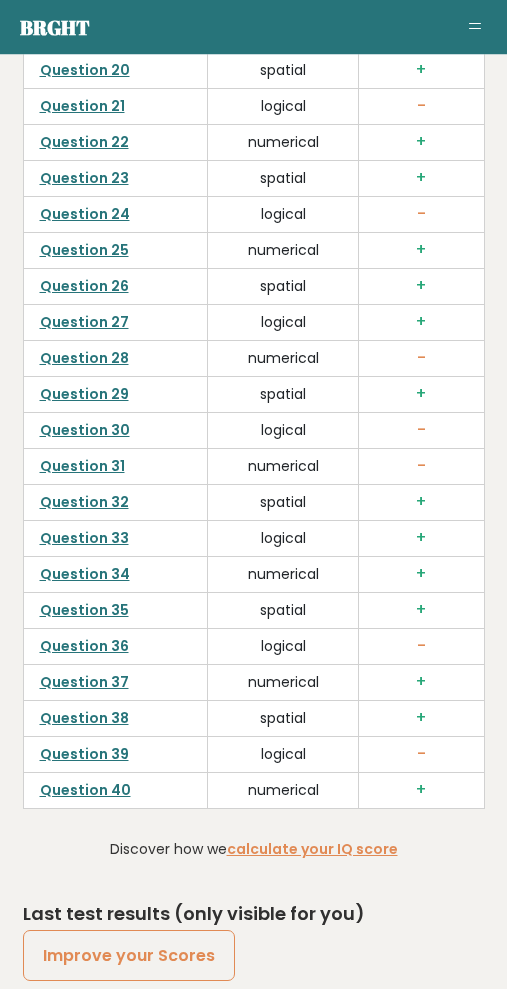 click on "View results" at bounding box center (325, 1147) 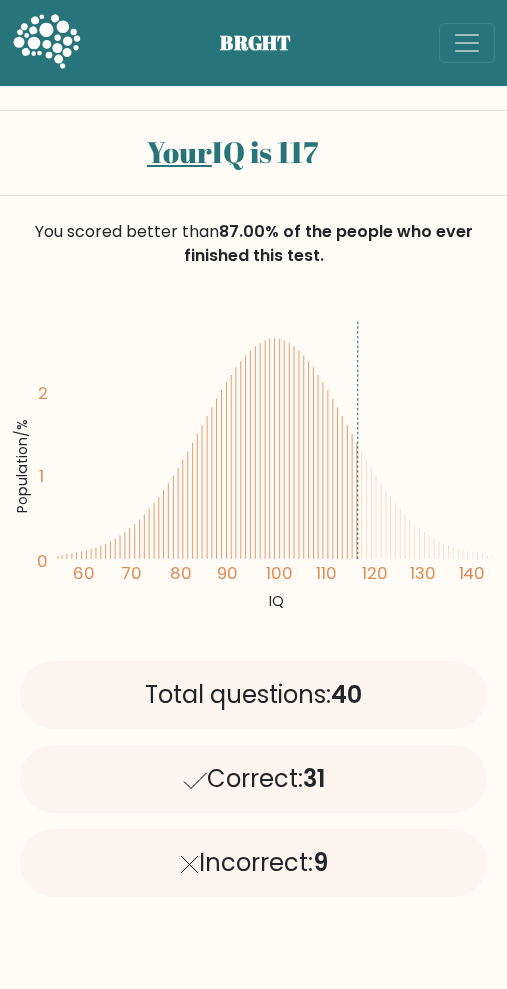 scroll, scrollTop: 0, scrollLeft: 0, axis: both 